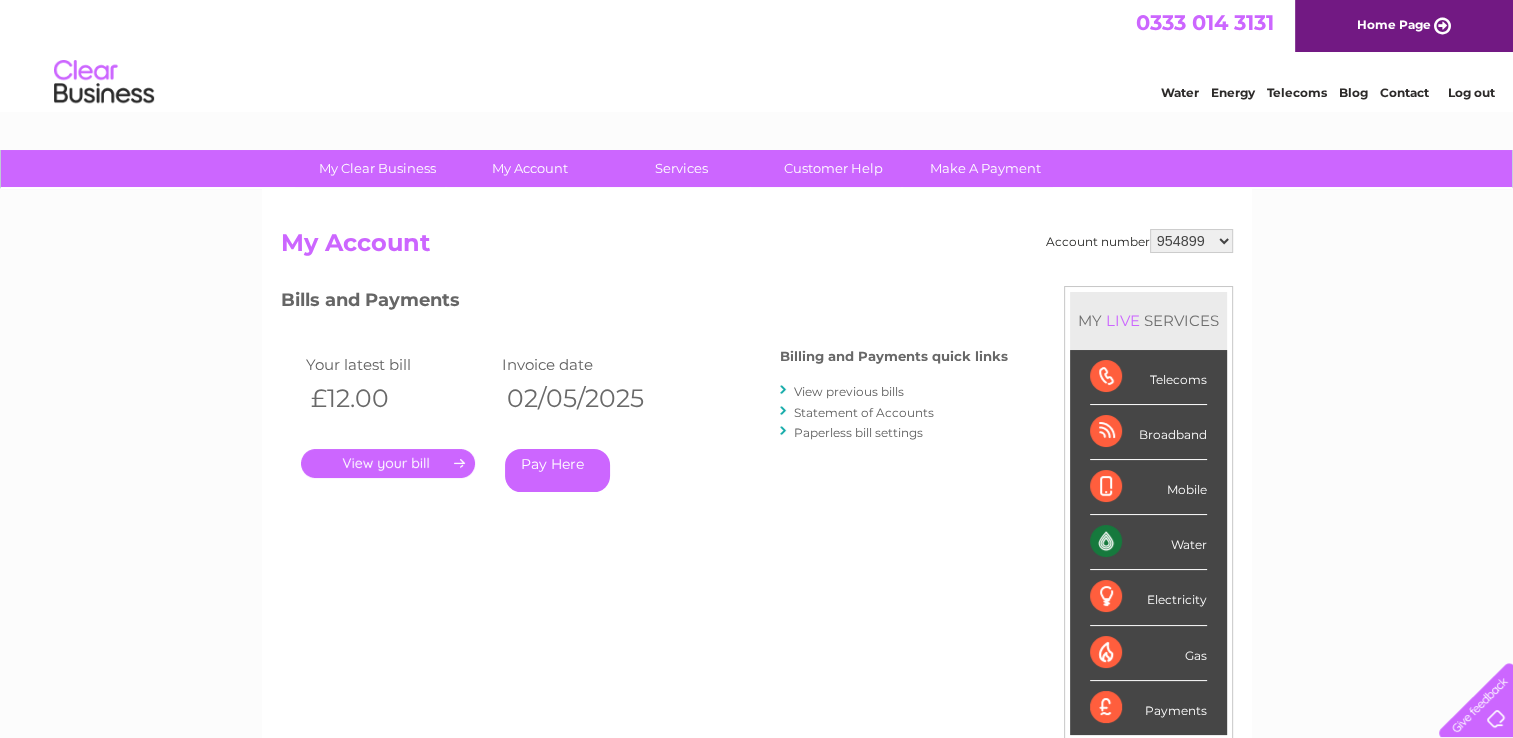 scroll, scrollTop: 0, scrollLeft: 0, axis: both 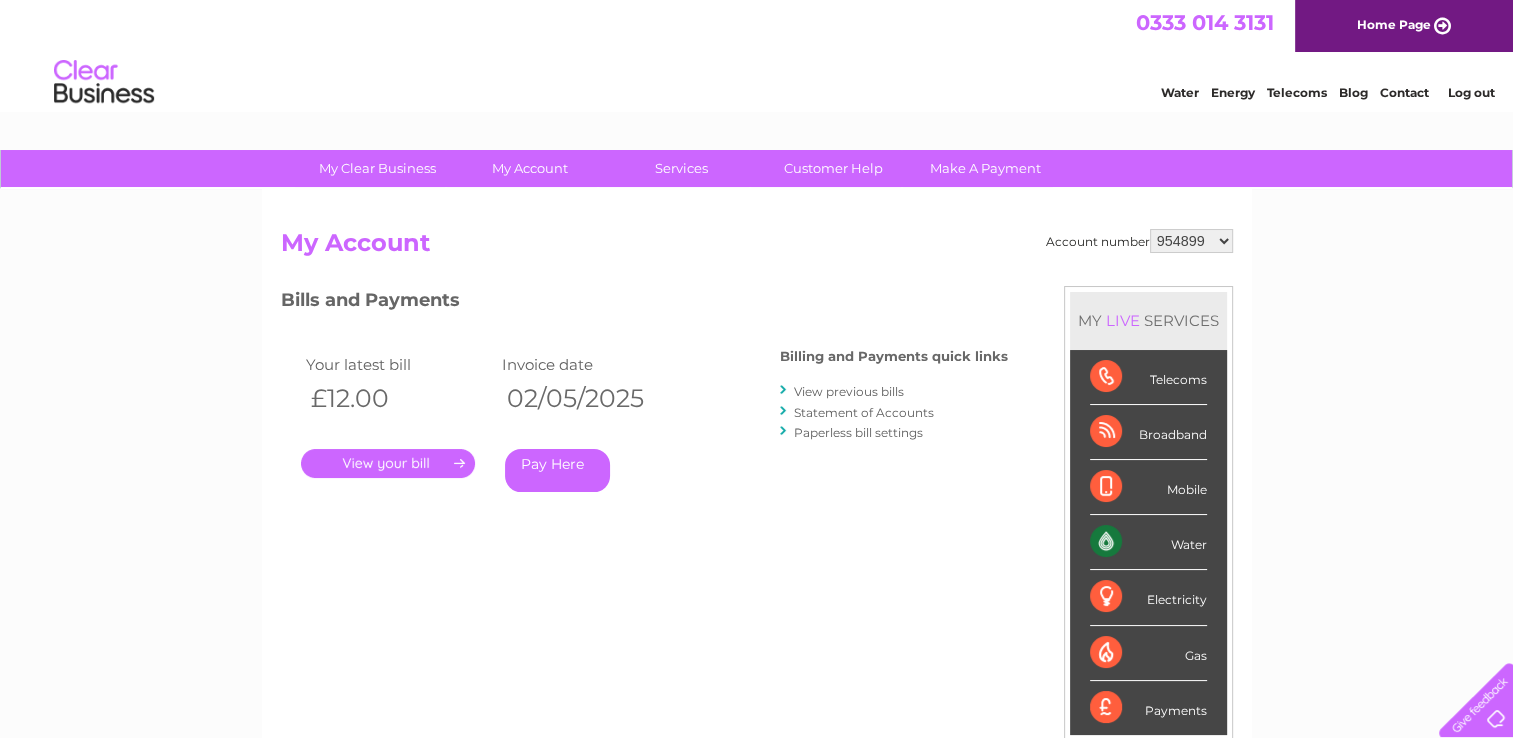 click on "954899
957212
1118896" at bounding box center [1191, 241] 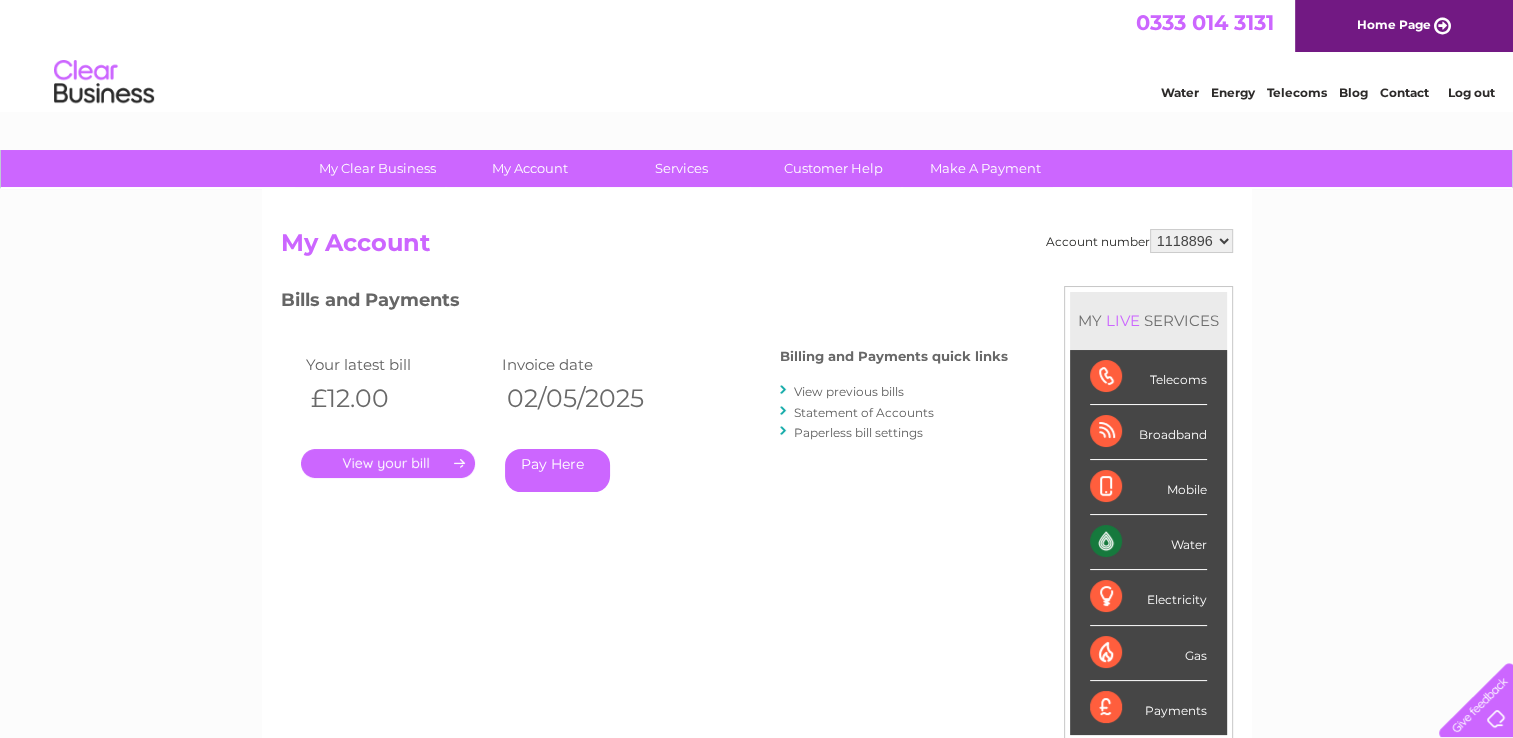click on "954899
957212
1118896" at bounding box center (1191, 241) 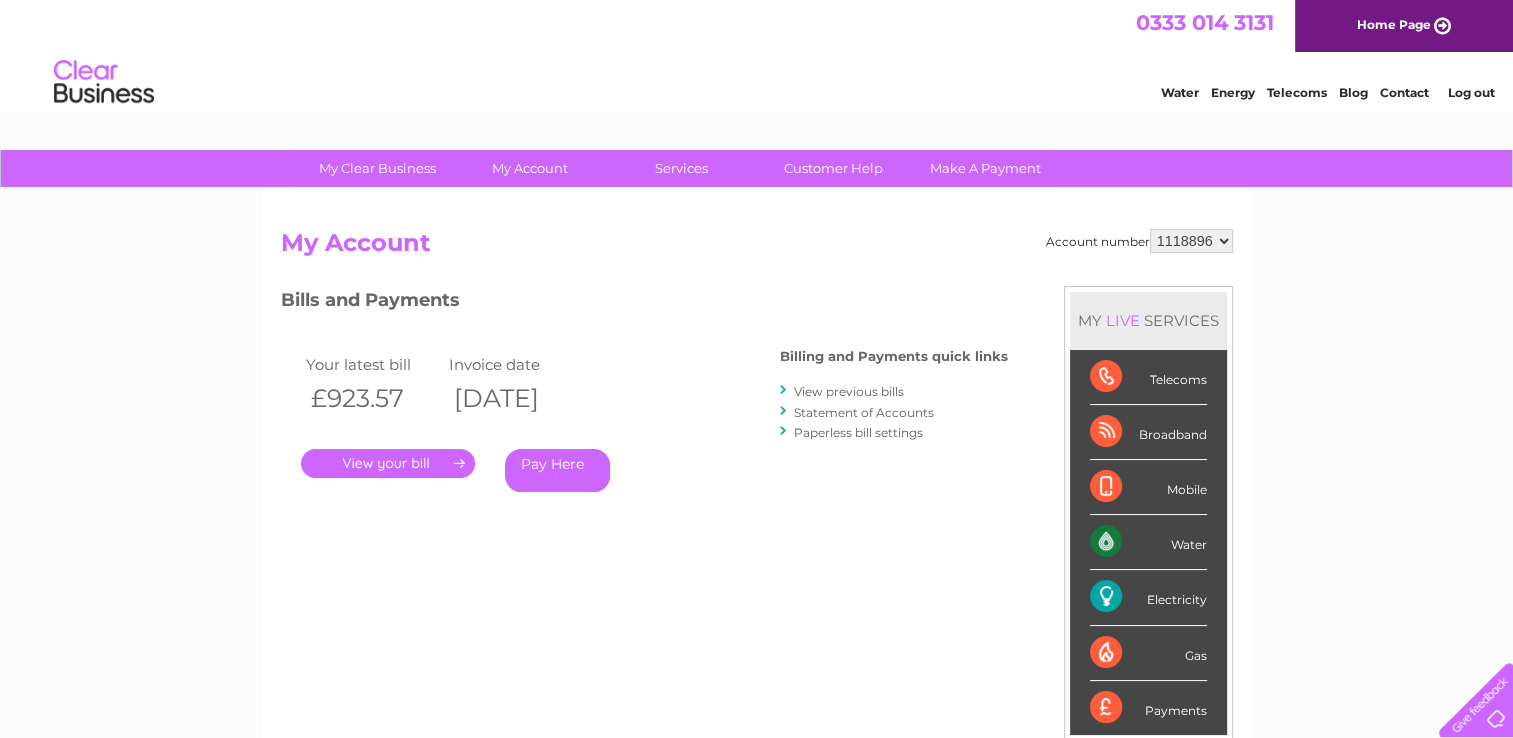 scroll, scrollTop: 0, scrollLeft: 0, axis: both 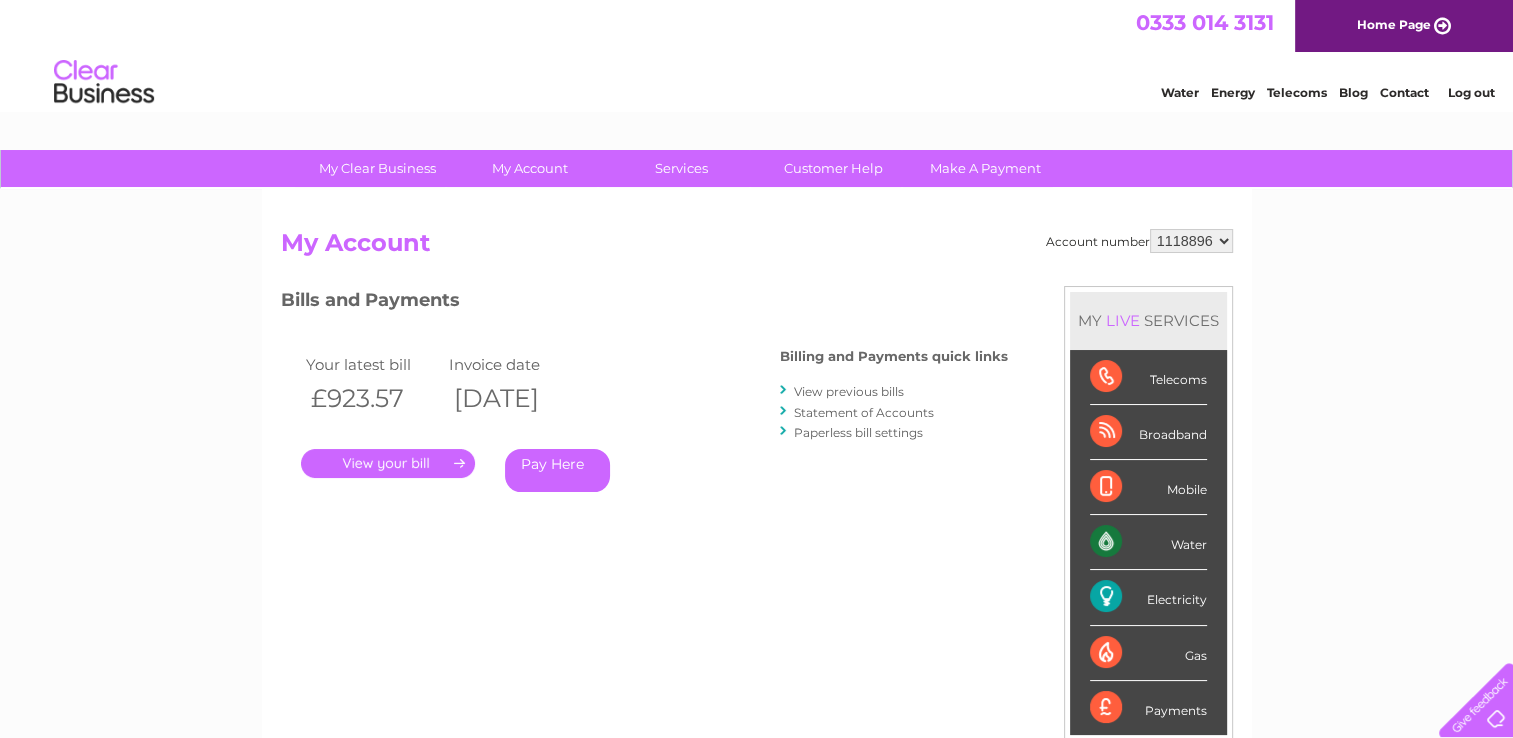 click on "." at bounding box center (388, 463) 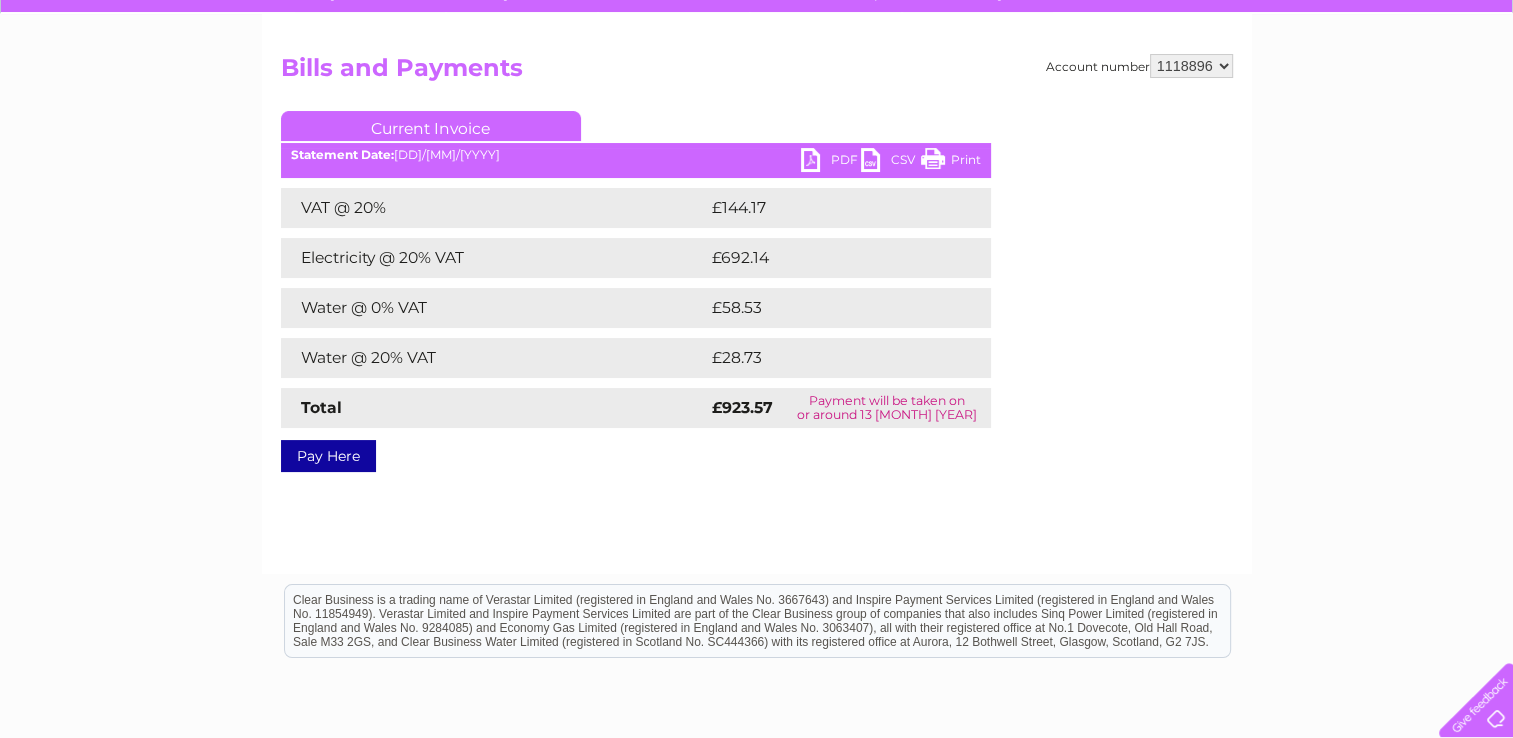 scroll, scrollTop: 0, scrollLeft: 0, axis: both 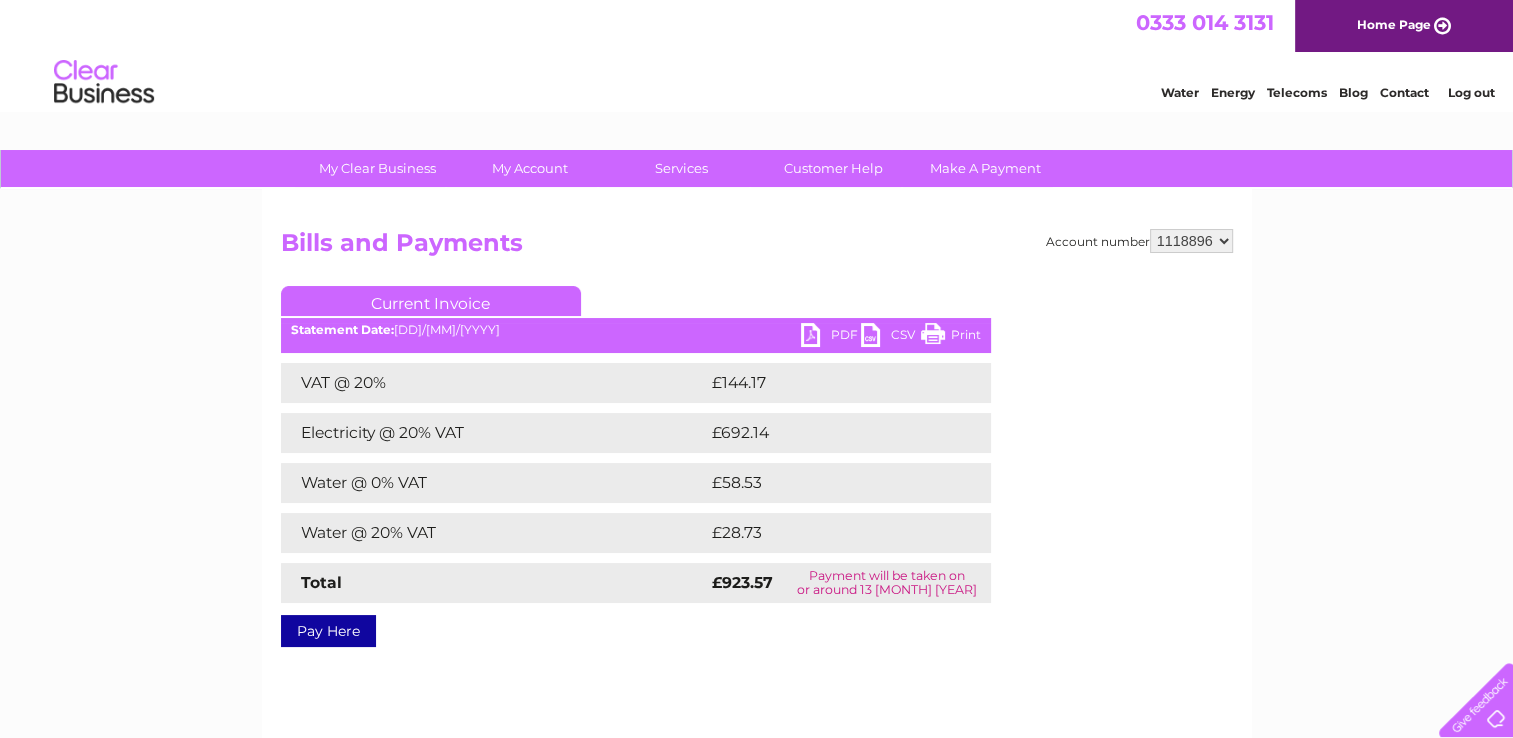 click on "Bills and Payments" at bounding box center (757, 248) 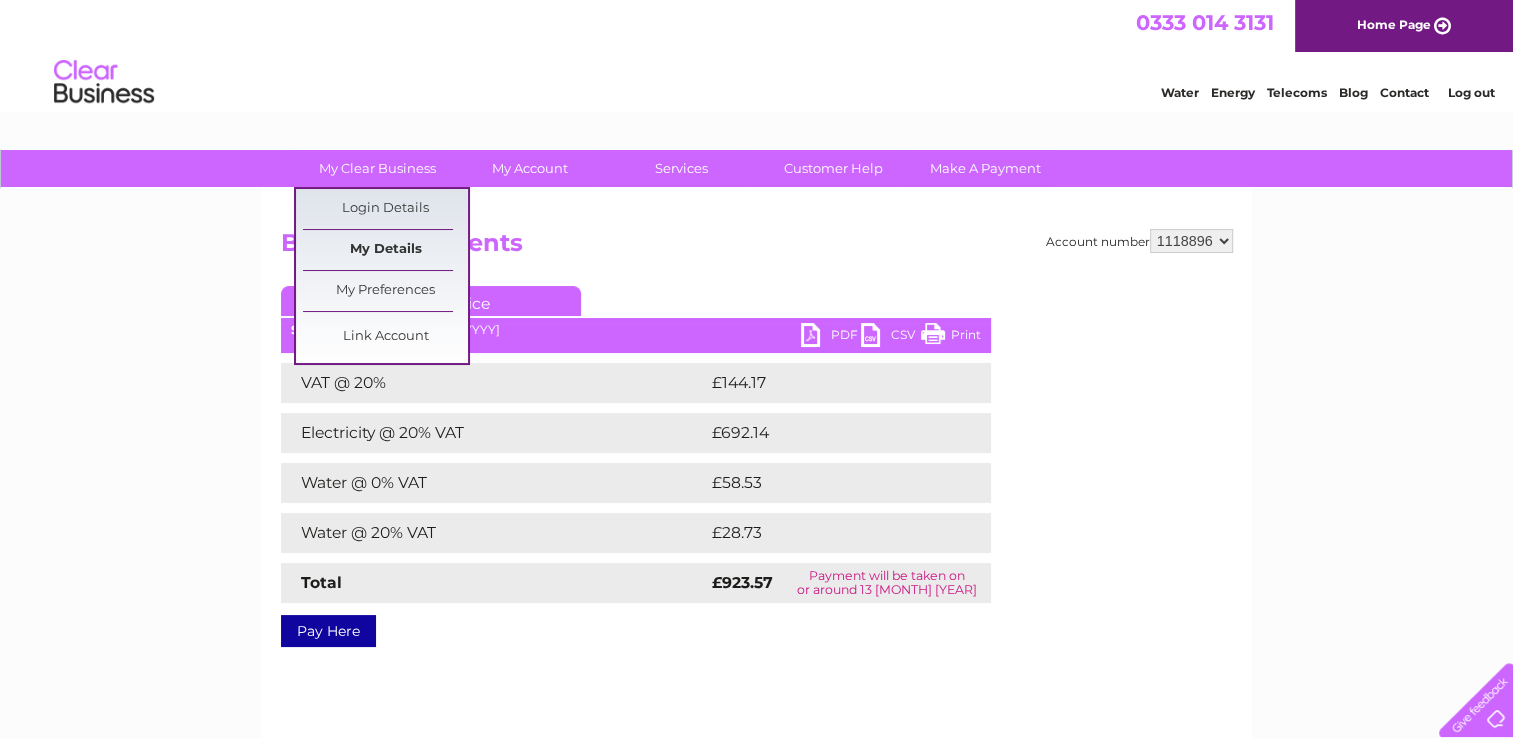 click on "My Details" at bounding box center (385, 250) 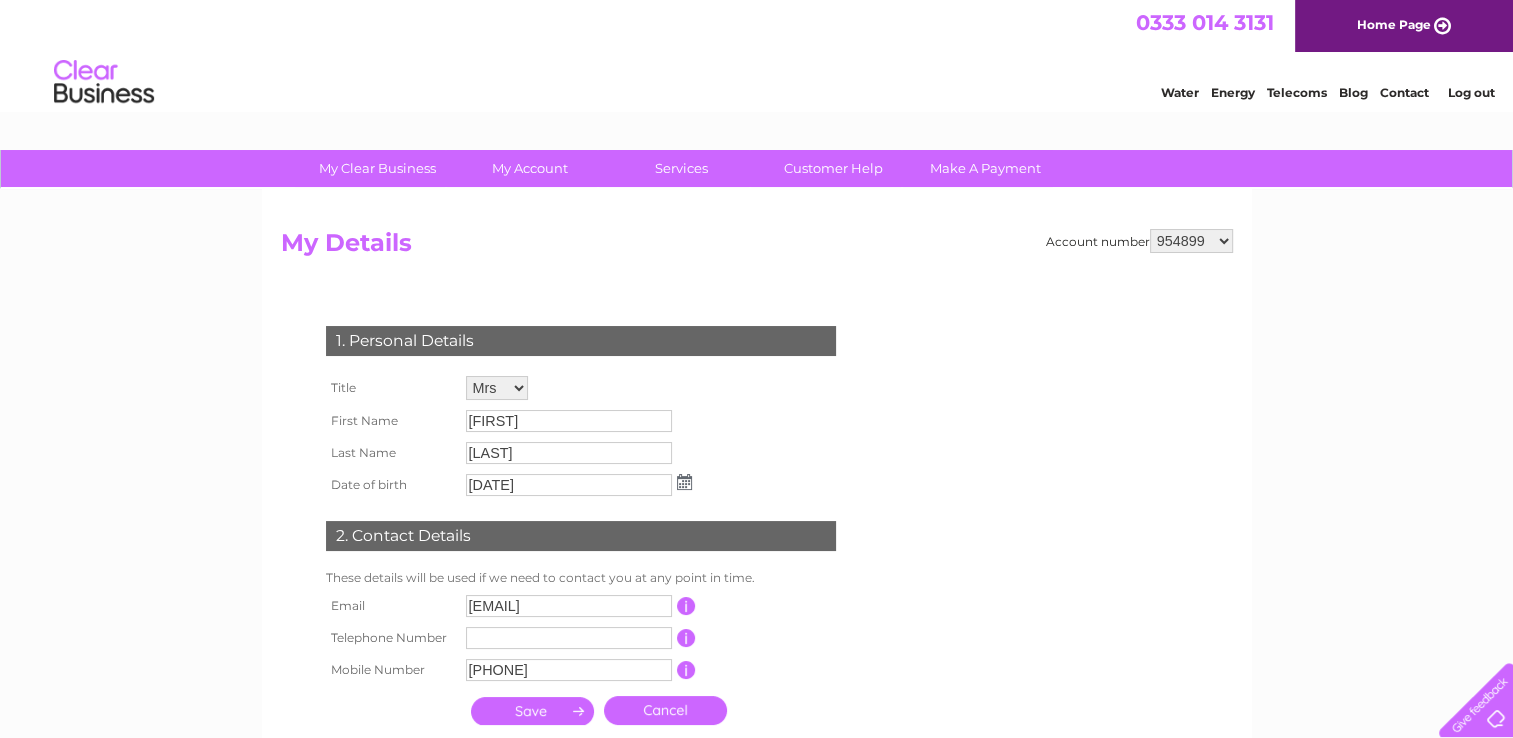 scroll, scrollTop: 100, scrollLeft: 0, axis: vertical 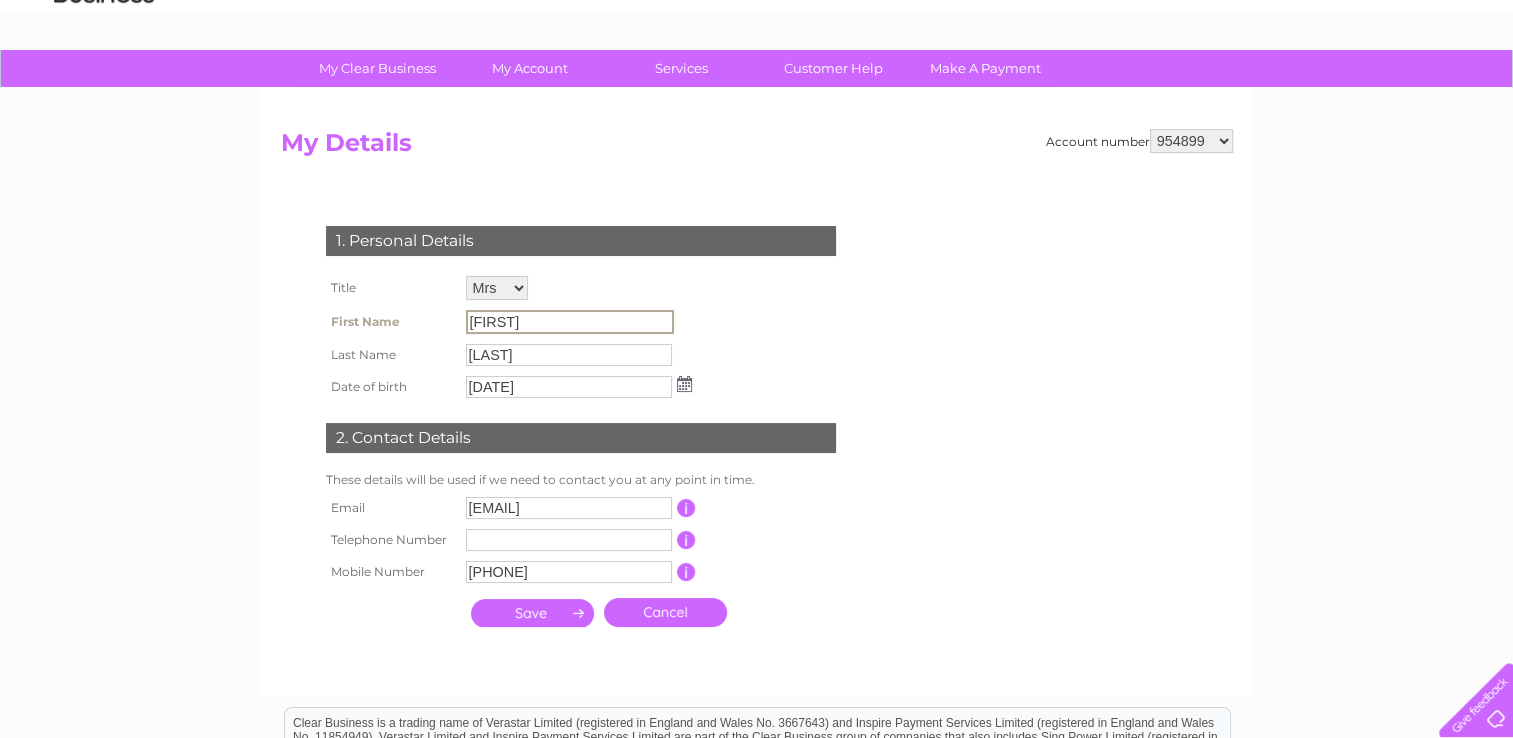 drag, startPoint x: 544, startPoint y: 325, endPoint x: 417, endPoint y: 309, distance: 128.0039 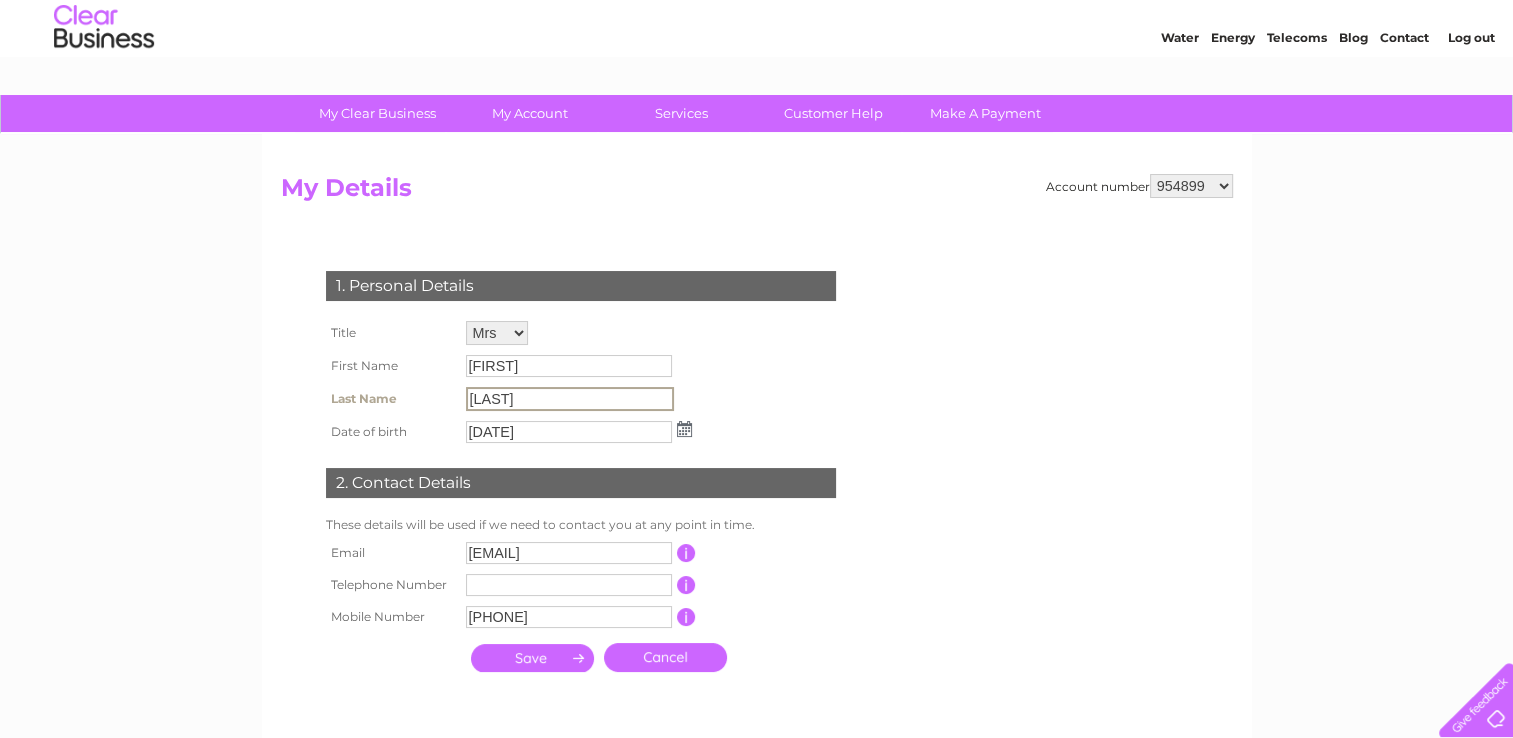 scroll, scrollTop: 0, scrollLeft: 0, axis: both 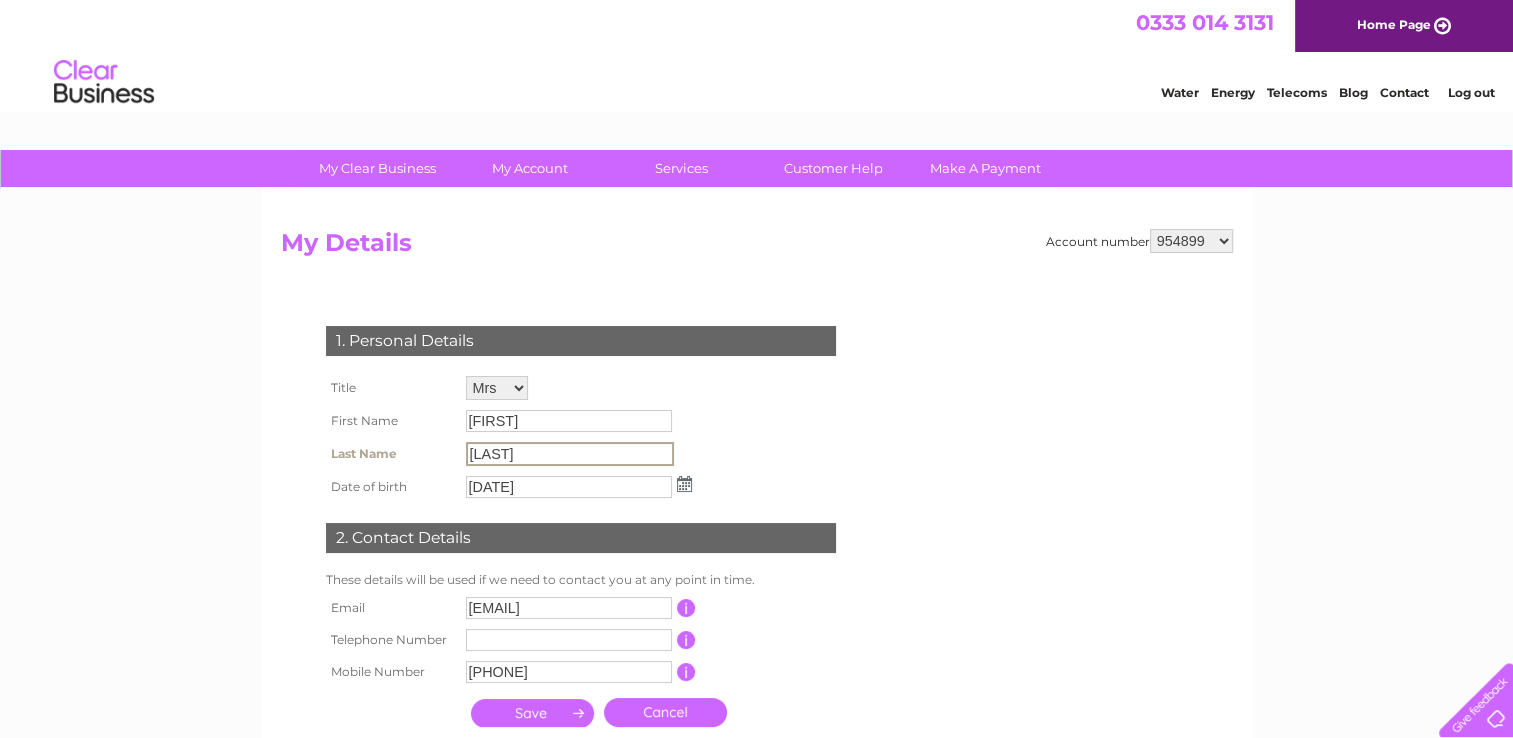 click on "954899
957212
1118896" at bounding box center [1191, 241] 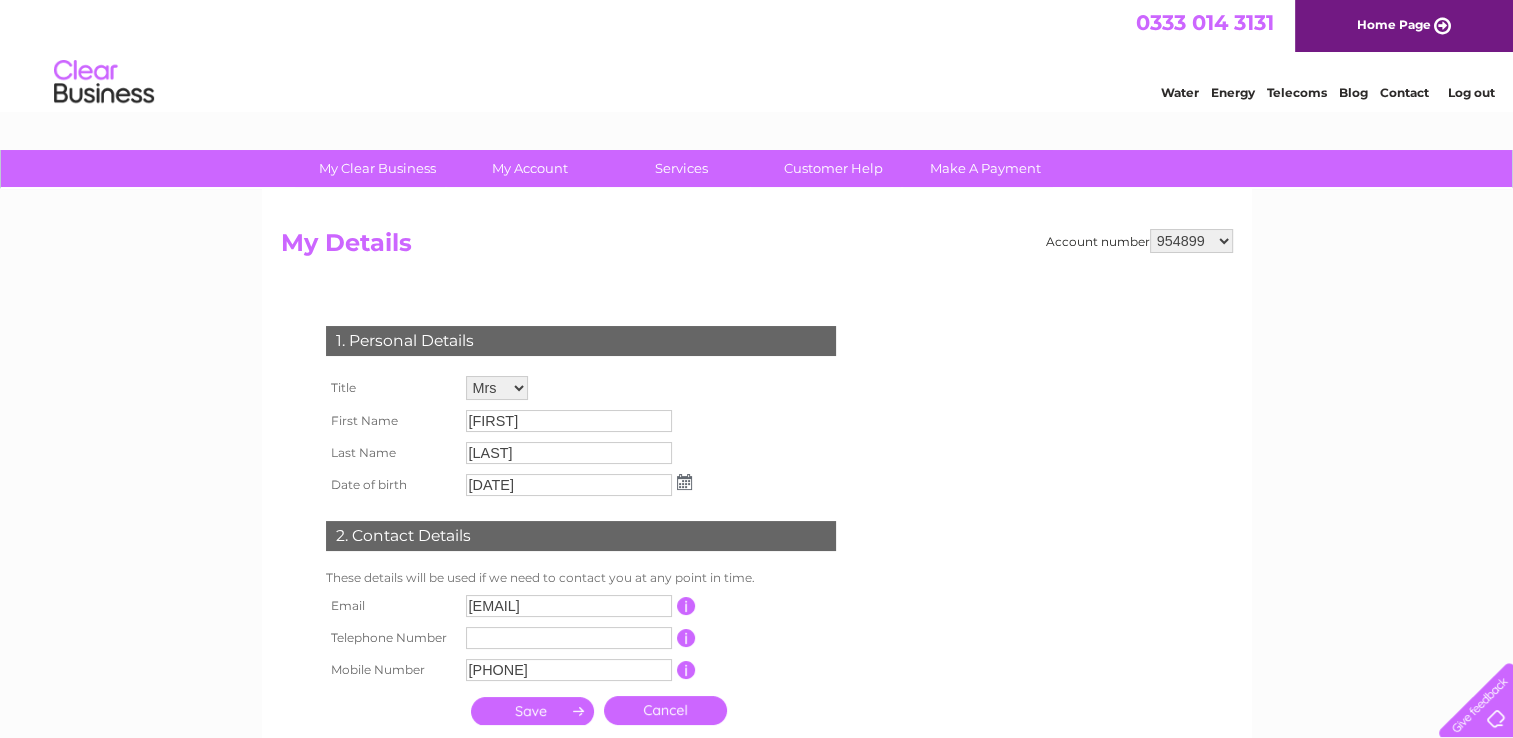 click on "My Clear Business
Login Details
My Details
My Preferences
Link Account
My Account
Bills and Payments   Direct Debit   Moving Premises" at bounding box center (756, 643) 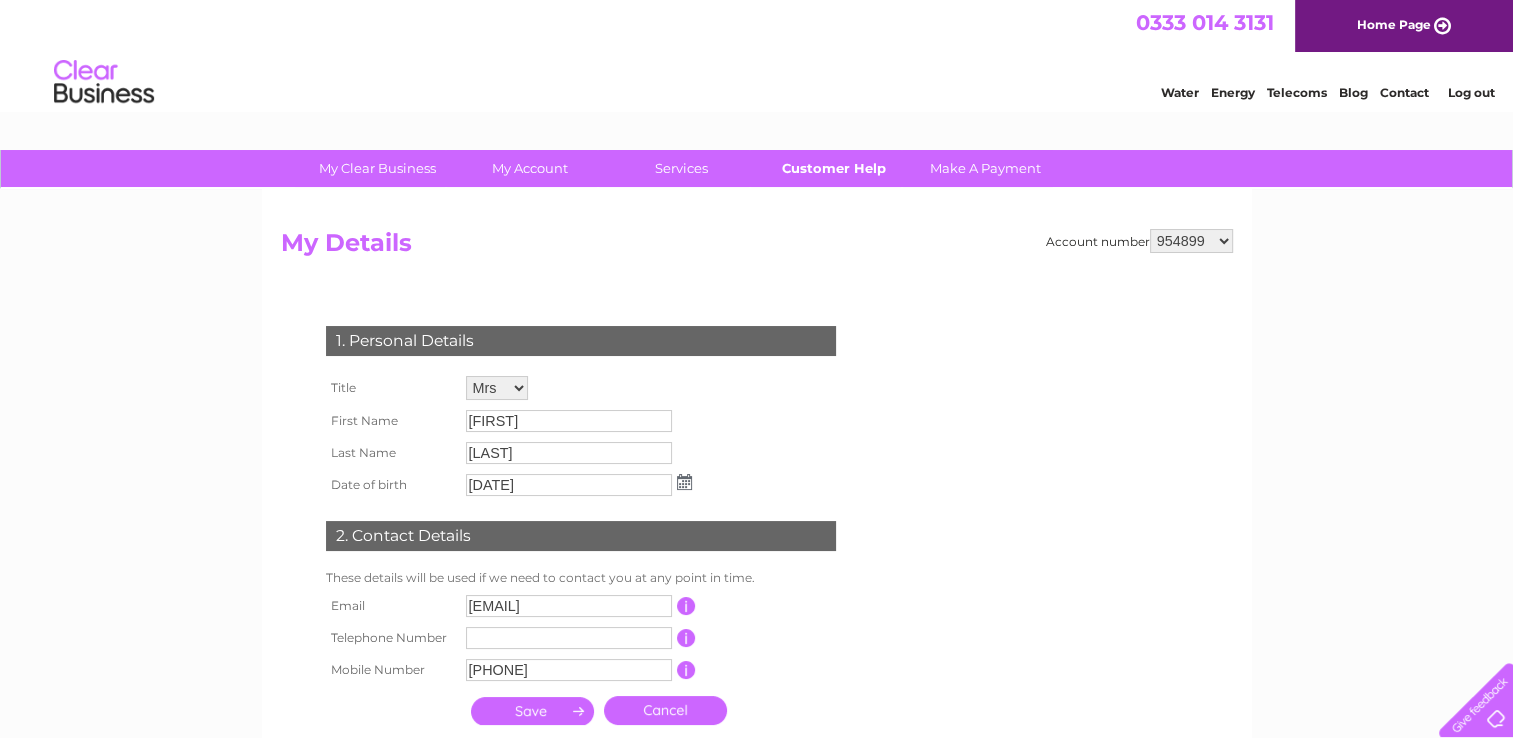 click on "Customer Help" at bounding box center (833, 168) 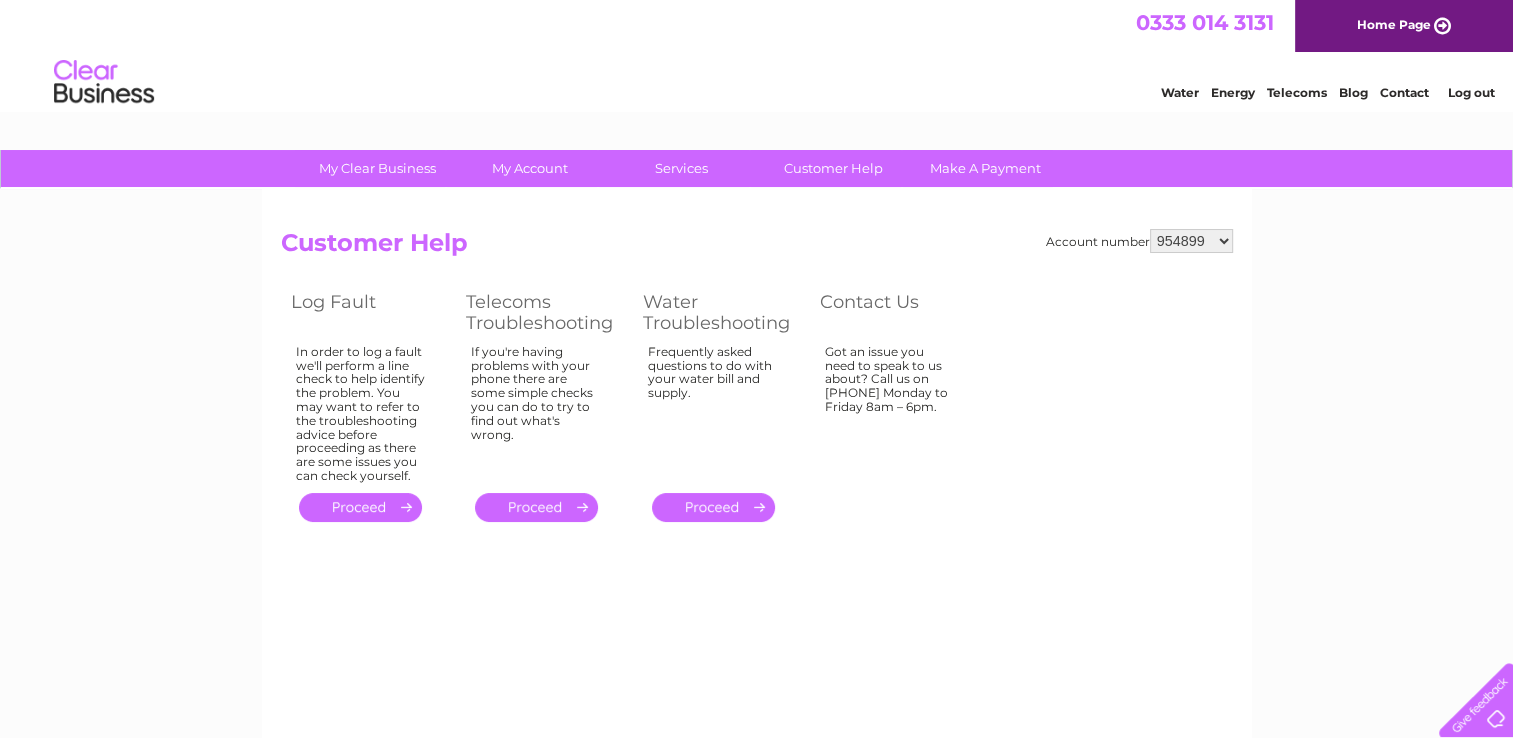 scroll, scrollTop: 0, scrollLeft: 0, axis: both 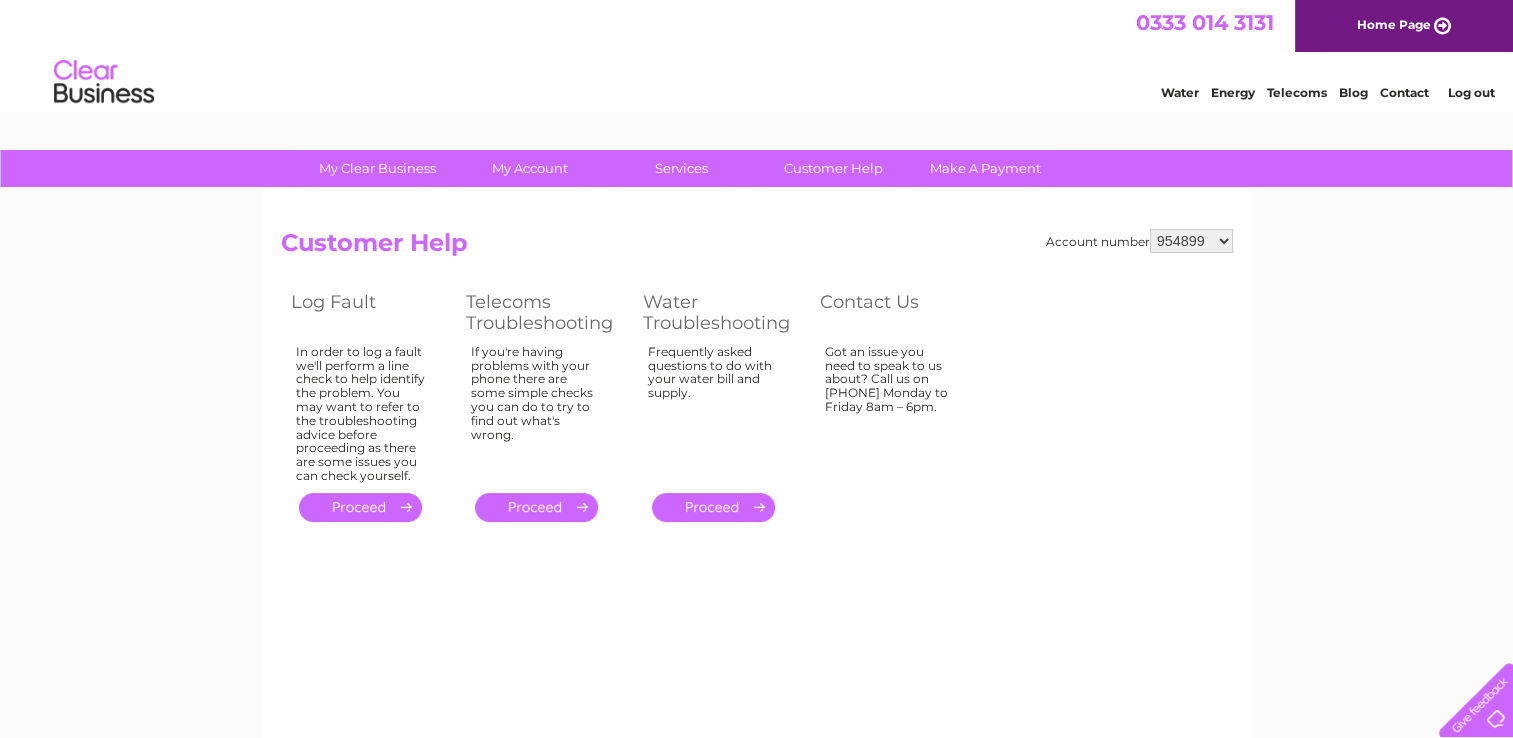 click on "954899
957212
1118896" at bounding box center (1191, 241) 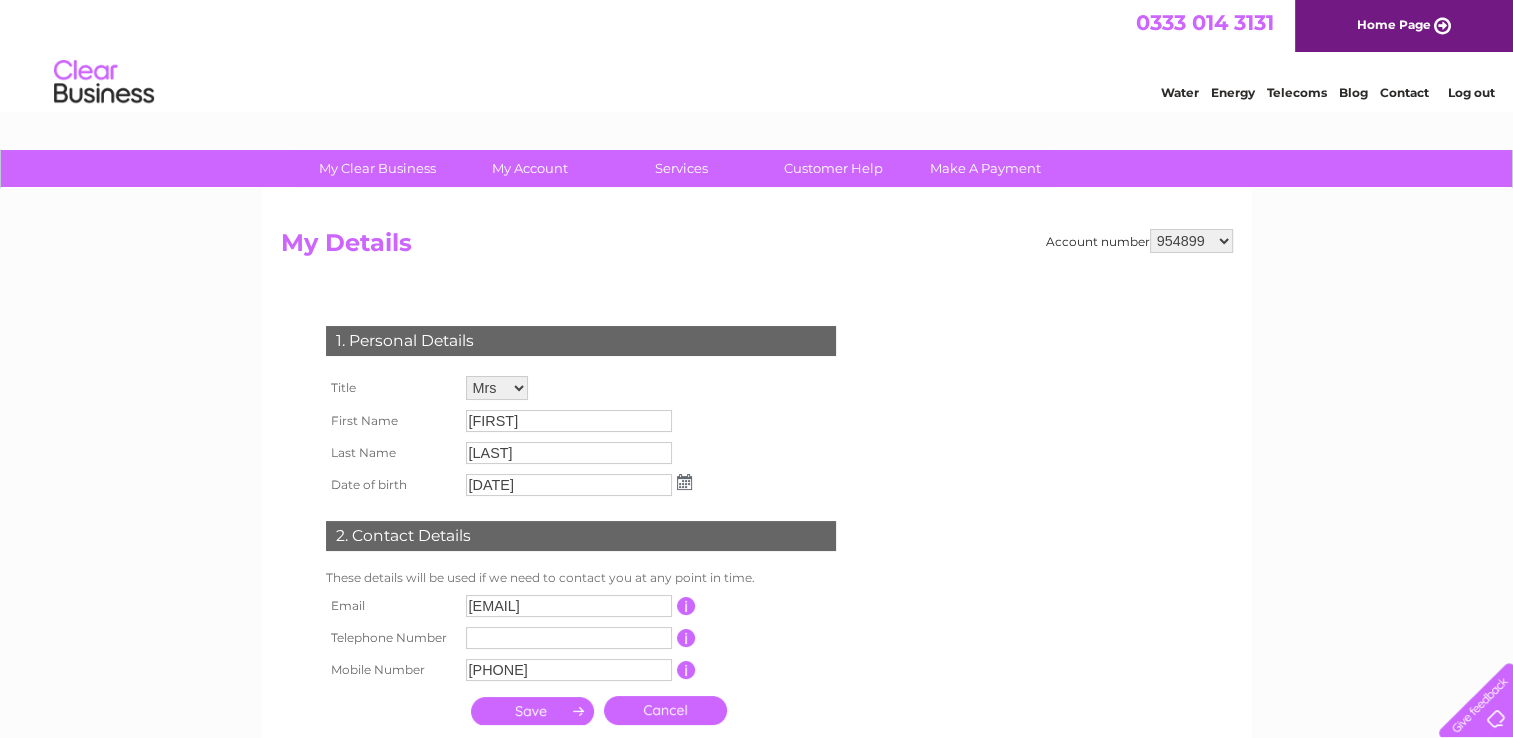 scroll, scrollTop: 0, scrollLeft: 0, axis: both 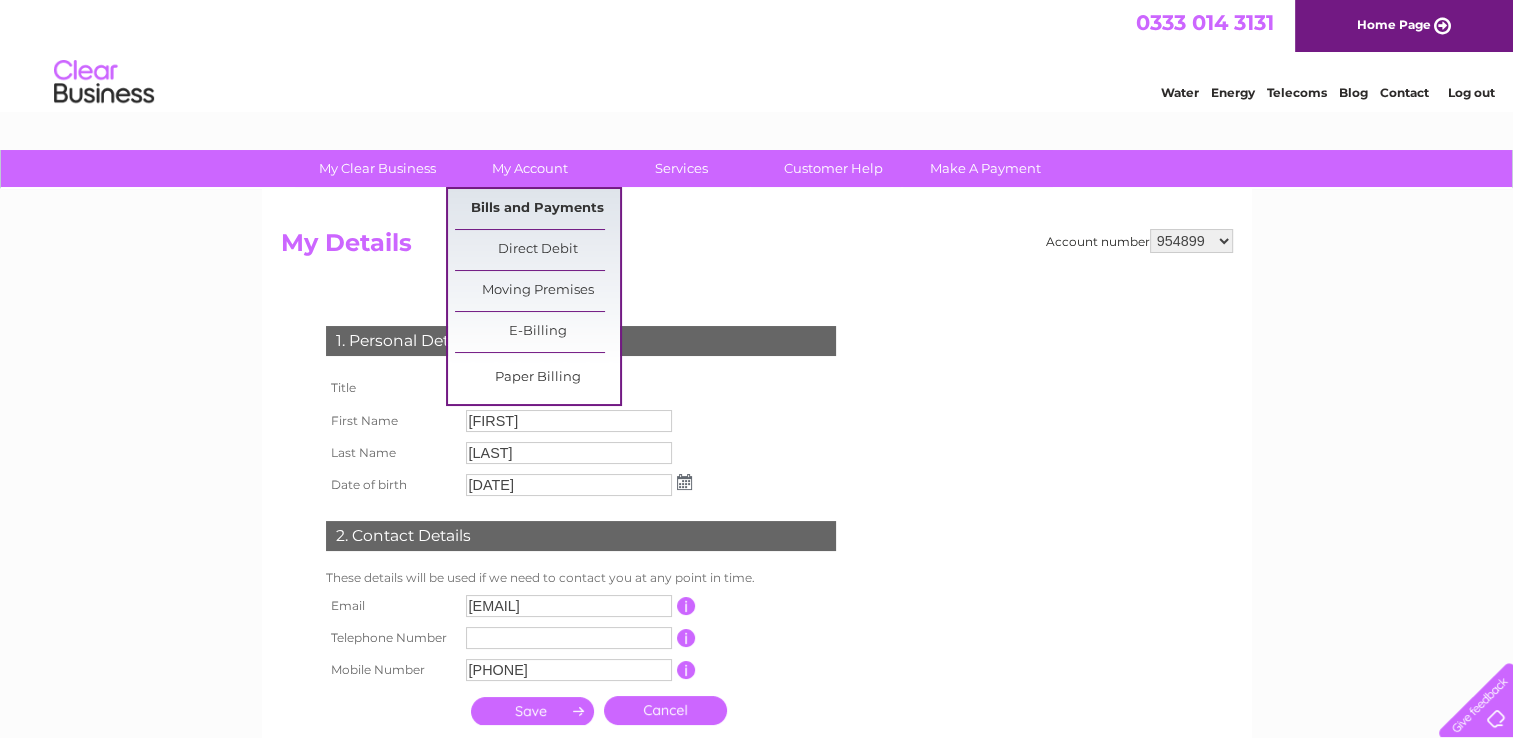 click on "Bills and Payments" at bounding box center (537, 209) 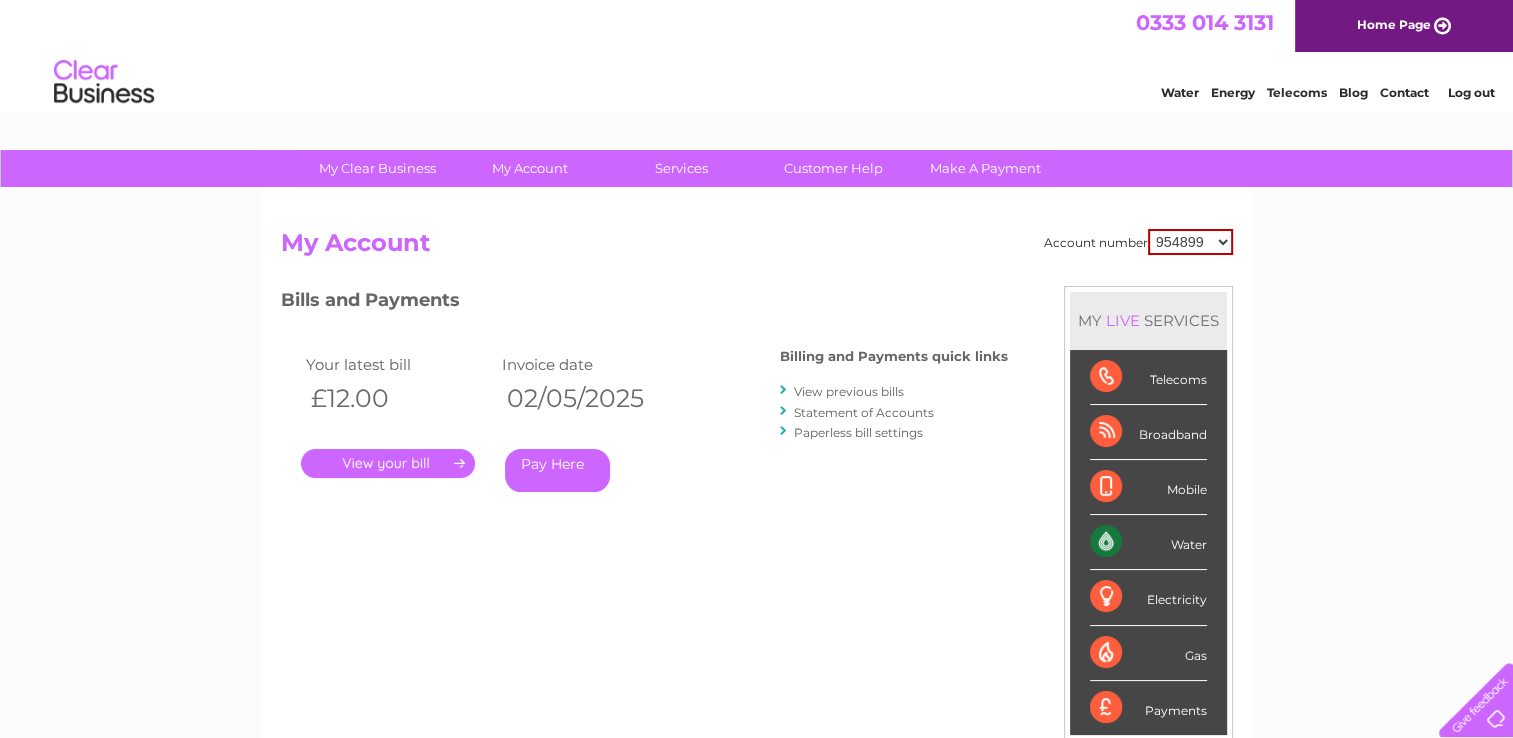 scroll, scrollTop: 0, scrollLeft: 0, axis: both 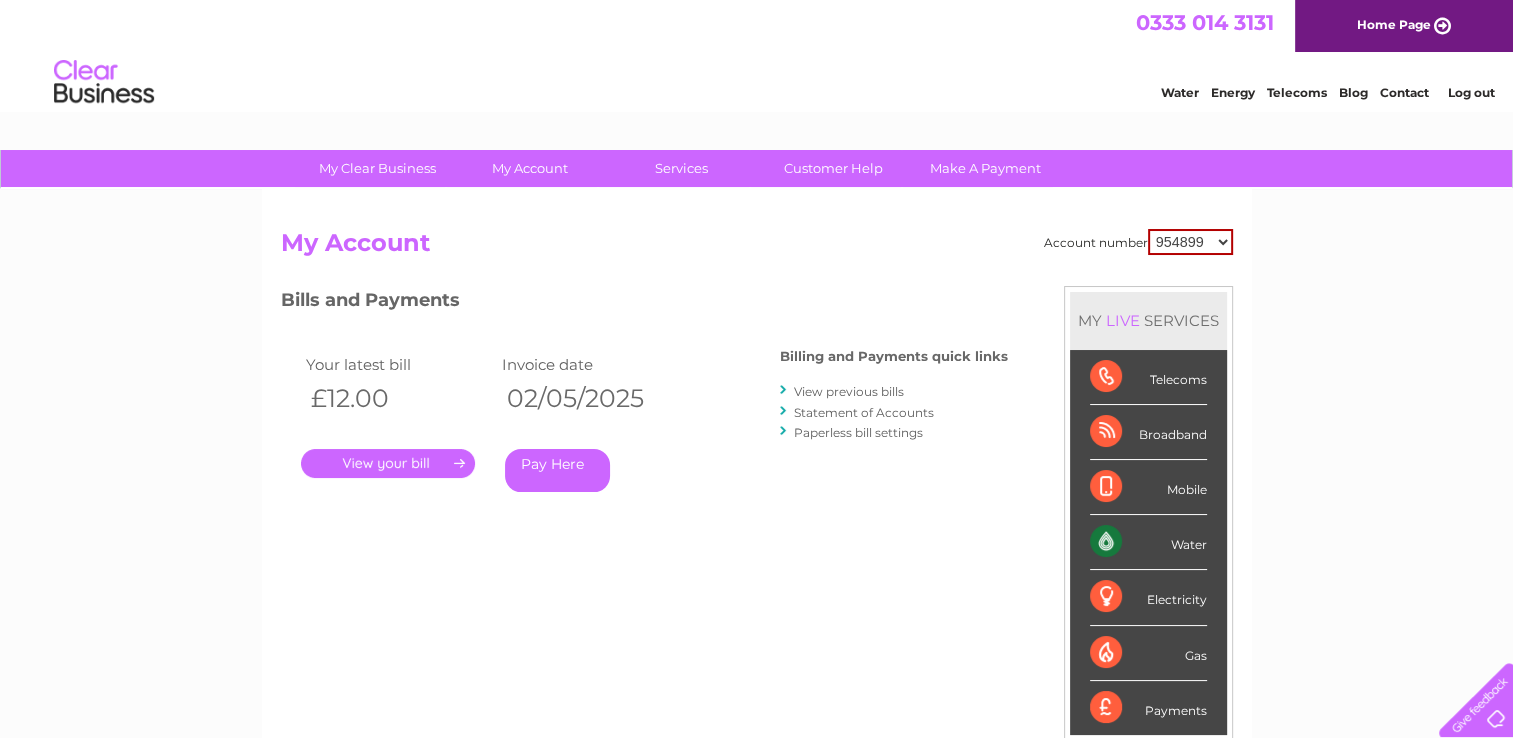 click on "Statement of Accounts" at bounding box center [864, 412] 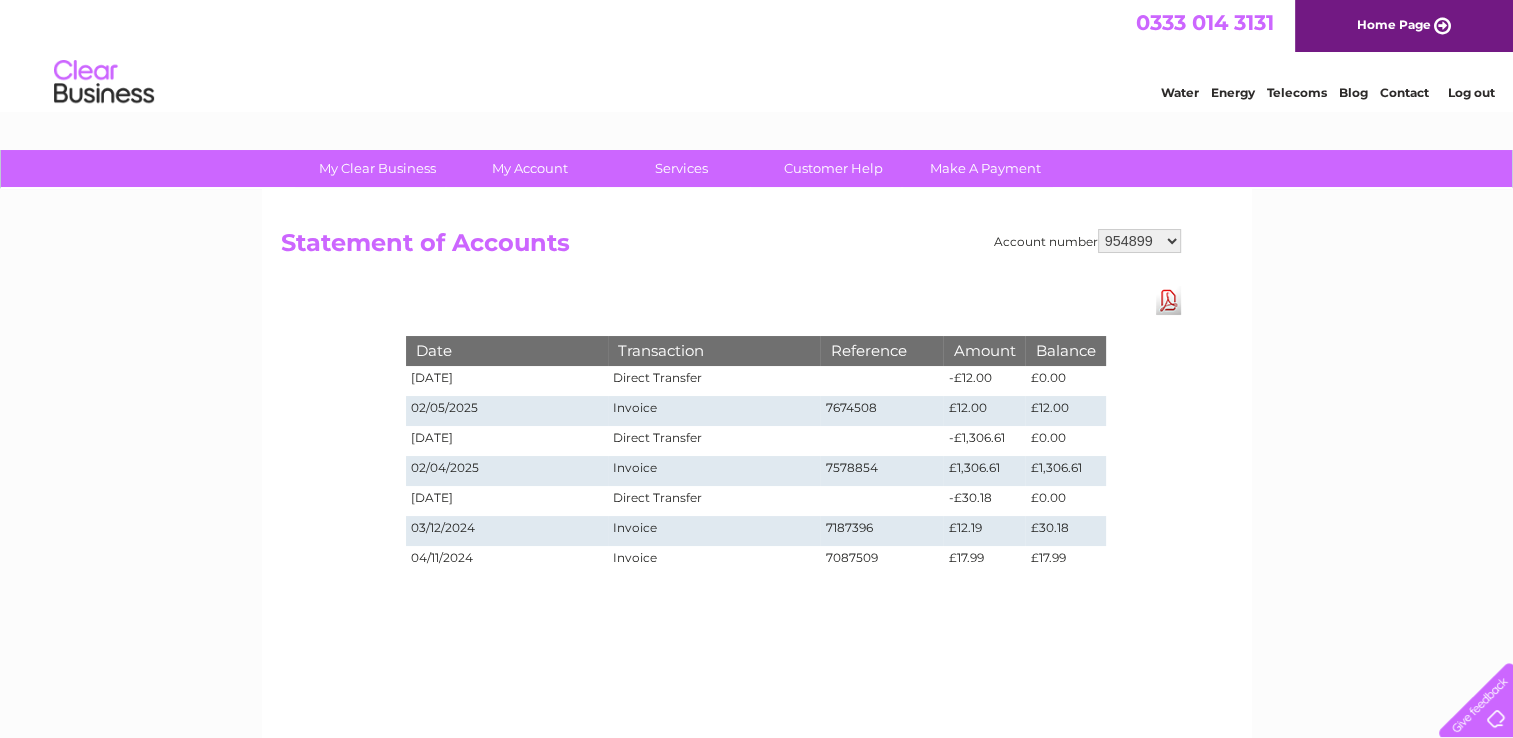 scroll, scrollTop: 0, scrollLeft: 0, axis: both 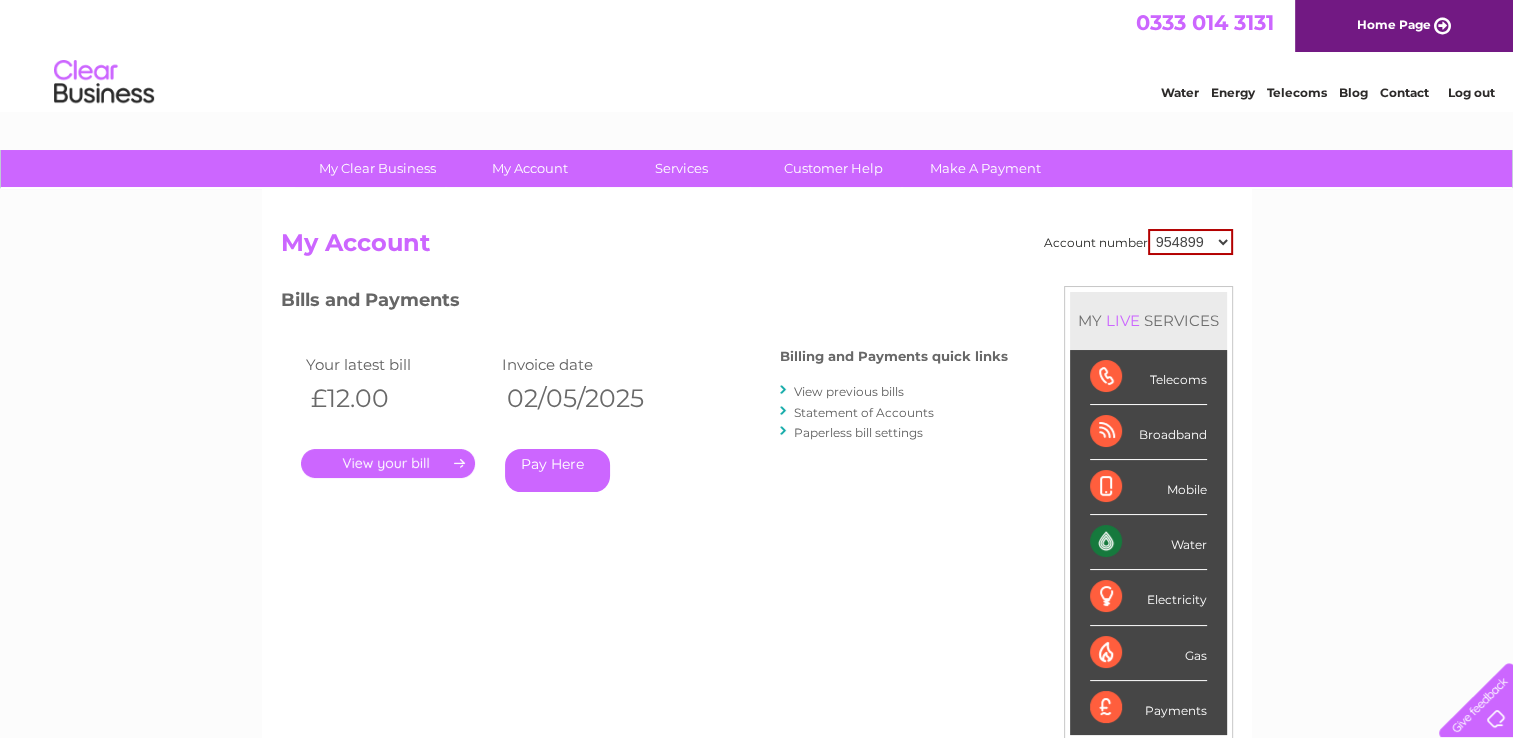 click on "954899
957212
1118896" at bounding box center (1190, 242) 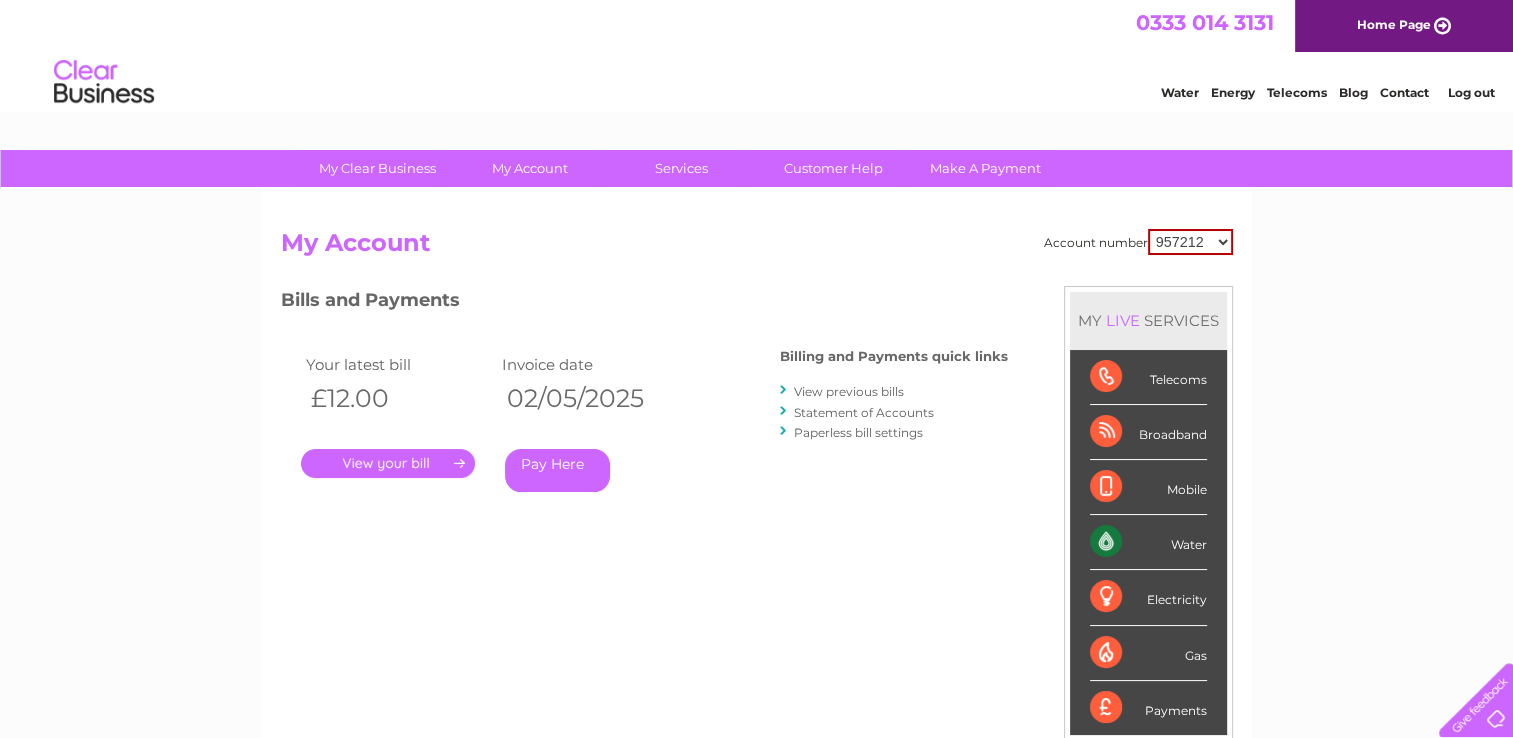 click on "954899
957212
1118896" at bounding box center (1190, 242) 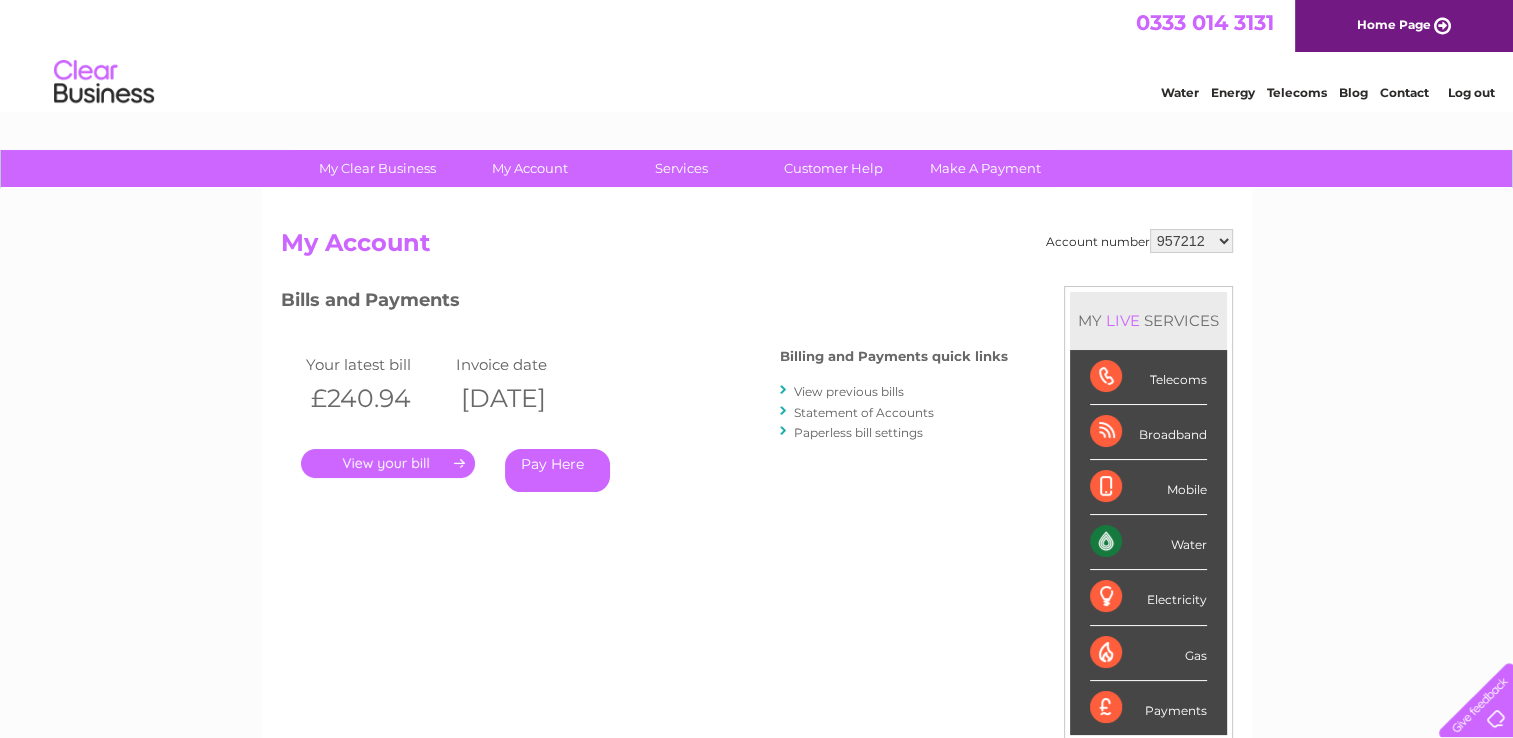 scroll, scrollTop: 0, scrollLeft: 0, axis: both 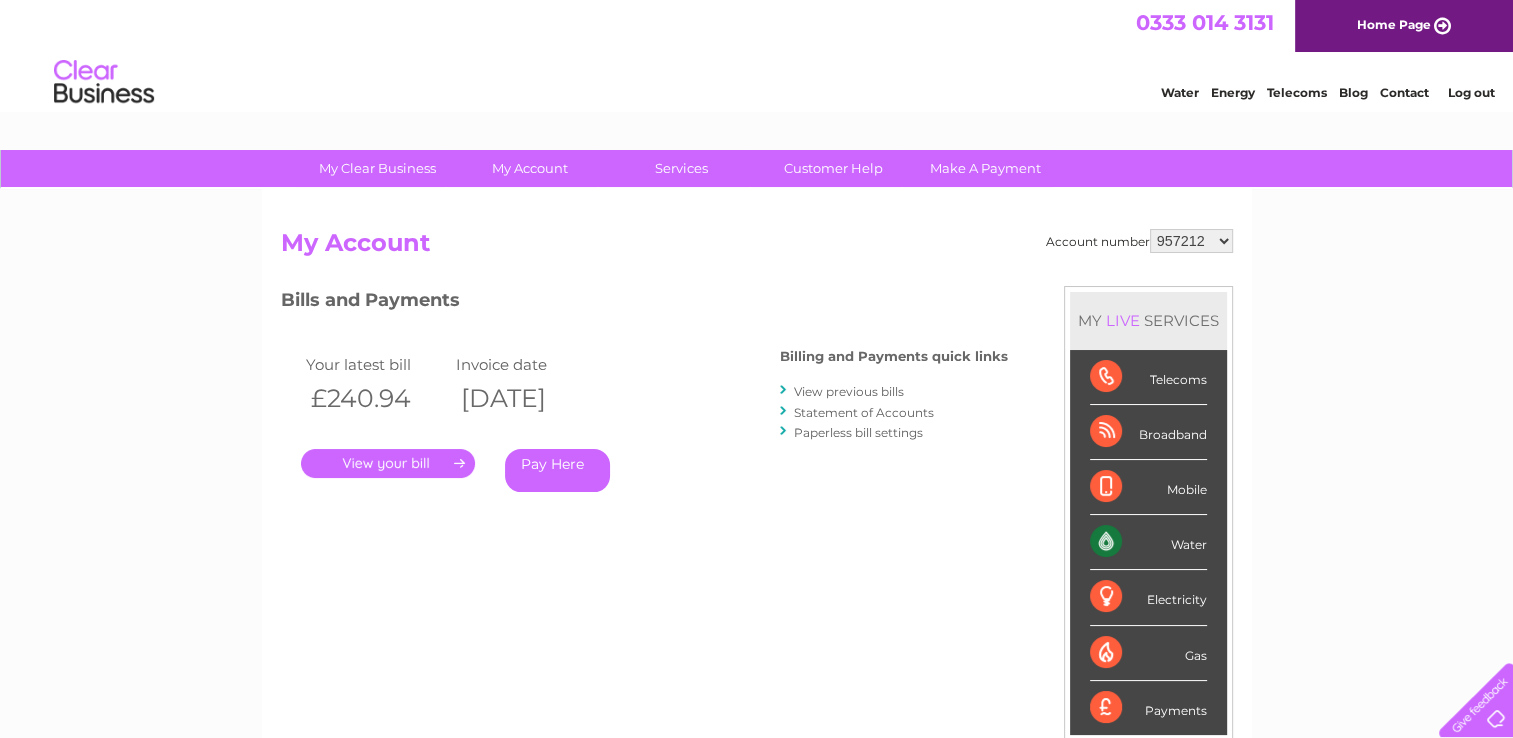 click on "View previous bills" at bounding box center (849, 391) 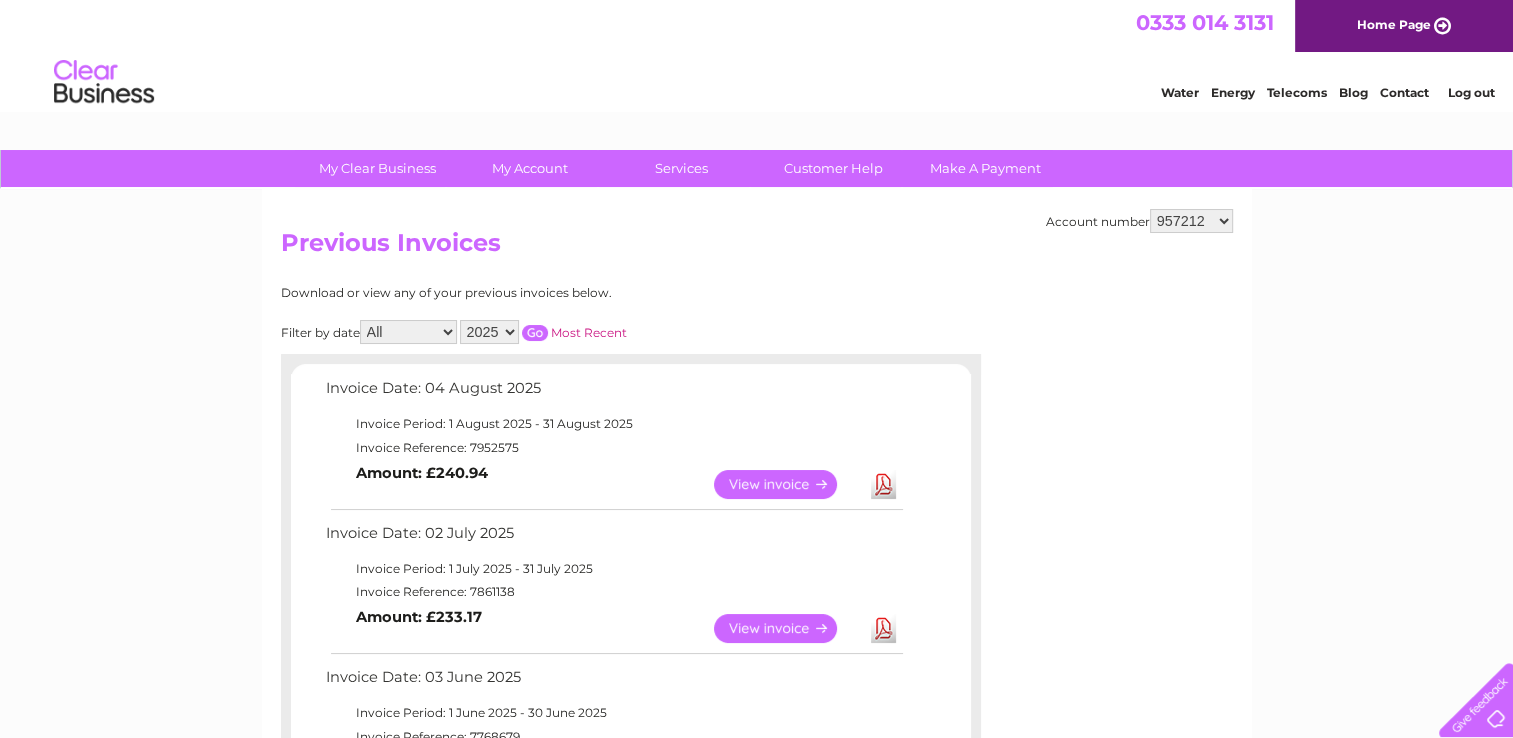 scroll, scrollTop: 0, scrollLeft: 0, axis: both 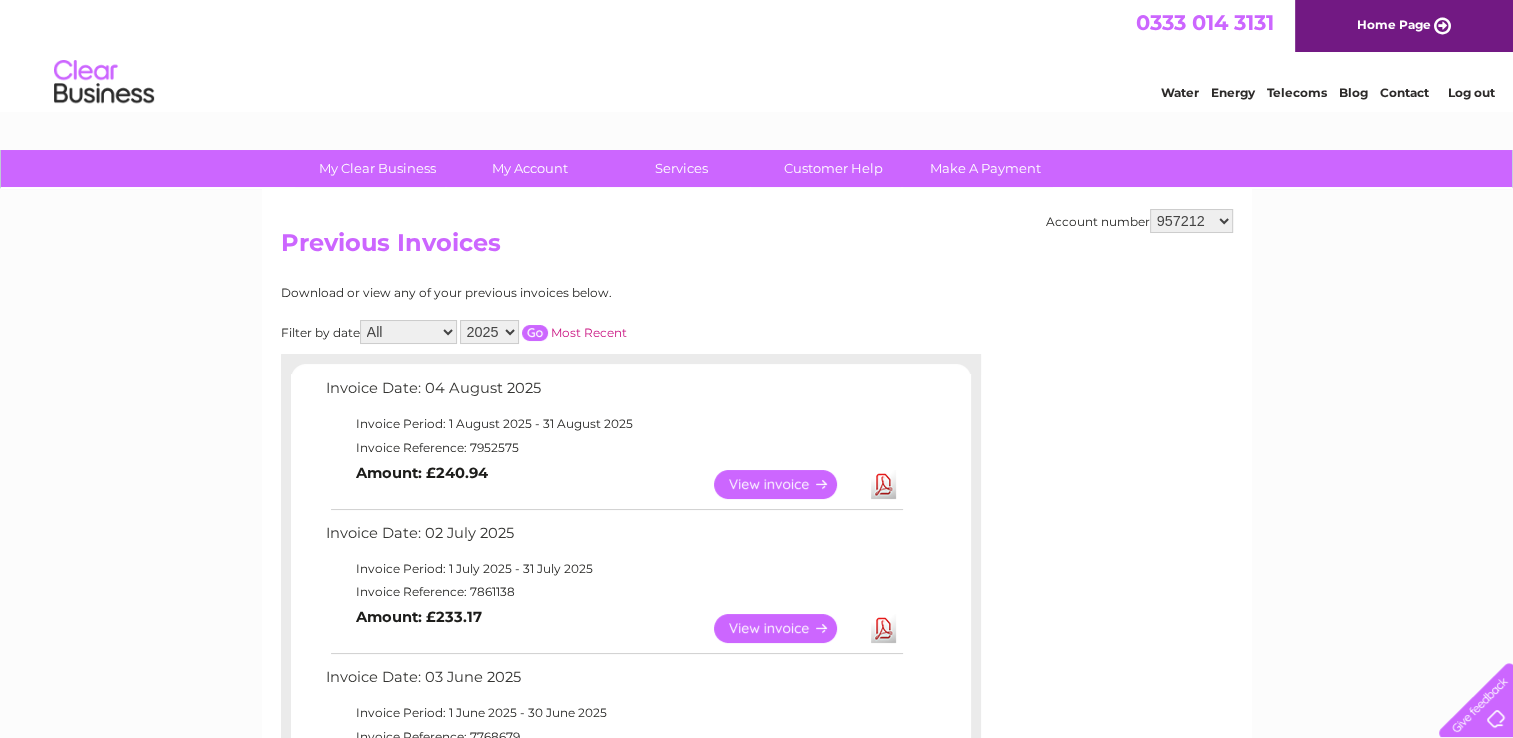 click on "View" at bounding box center [787, 484] 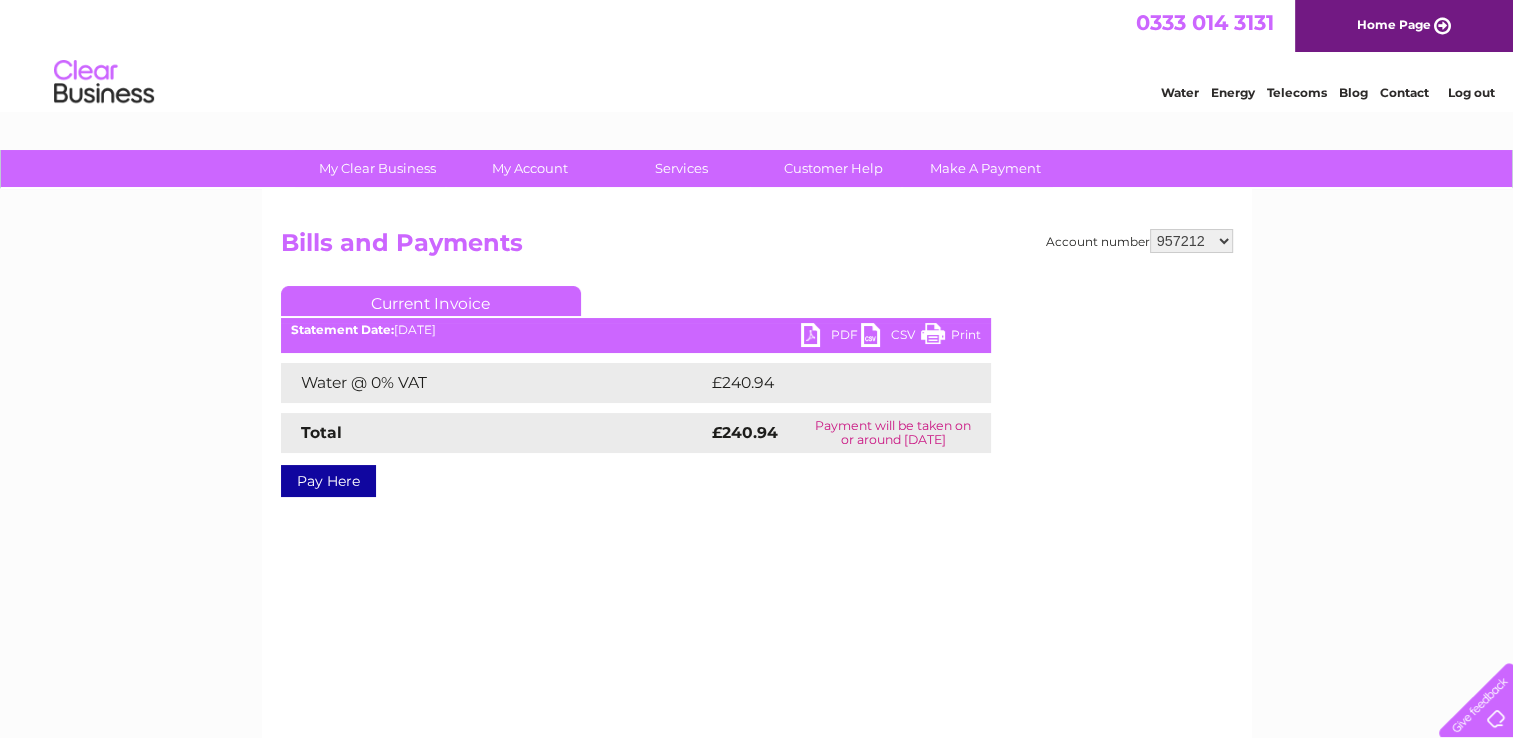 scroll, scrollTop: 0, scrollLeft: 0, axis: both 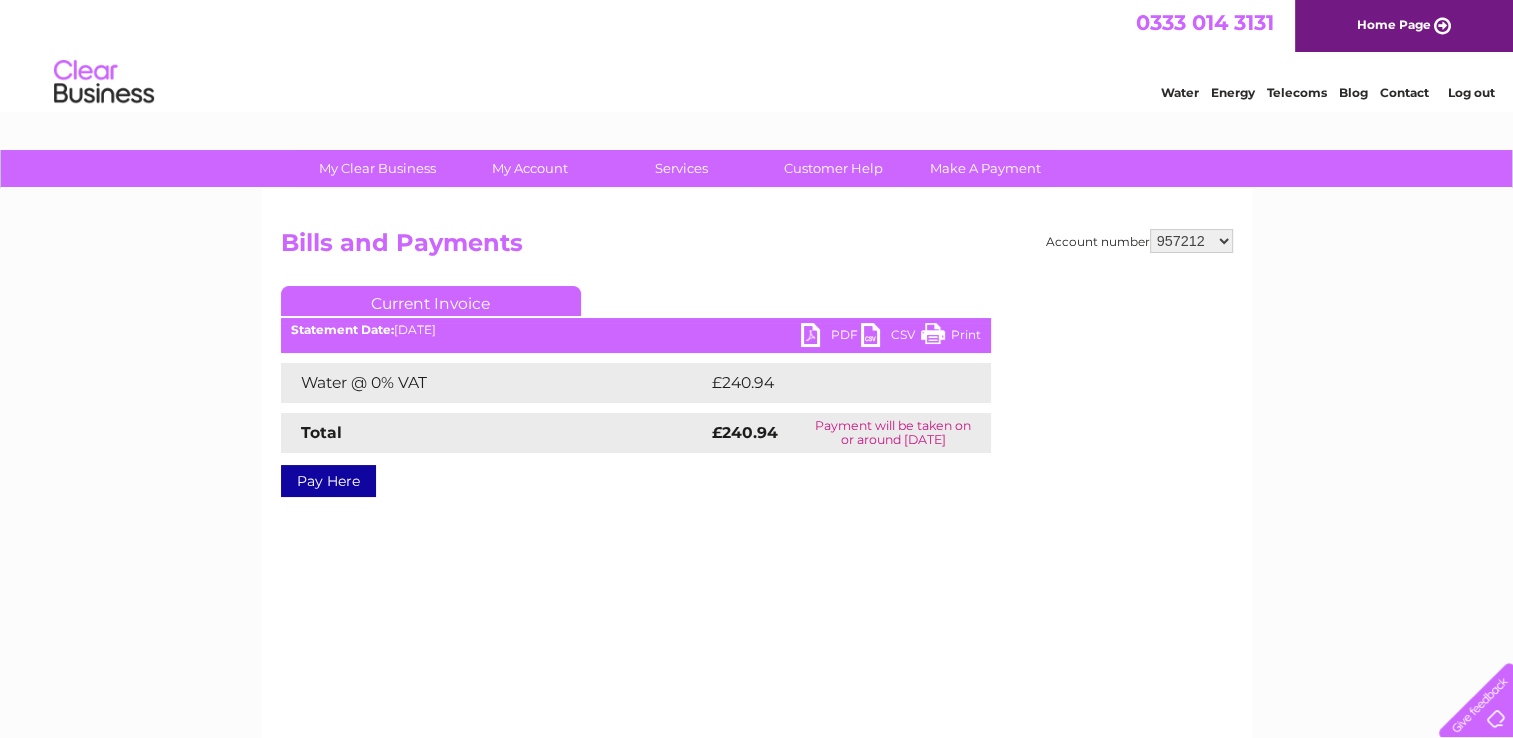 click on "PDF" at bounding box center [831, 337] 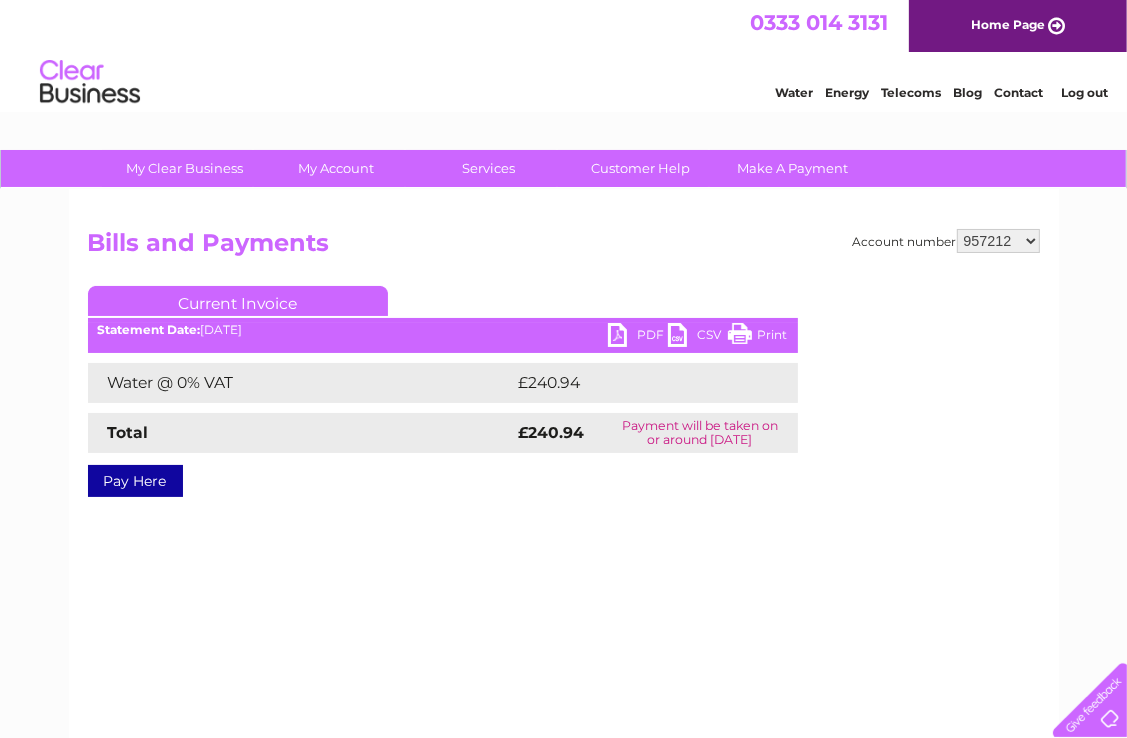 click on "954899
957212
1118896" at bounding box center (998, 241) 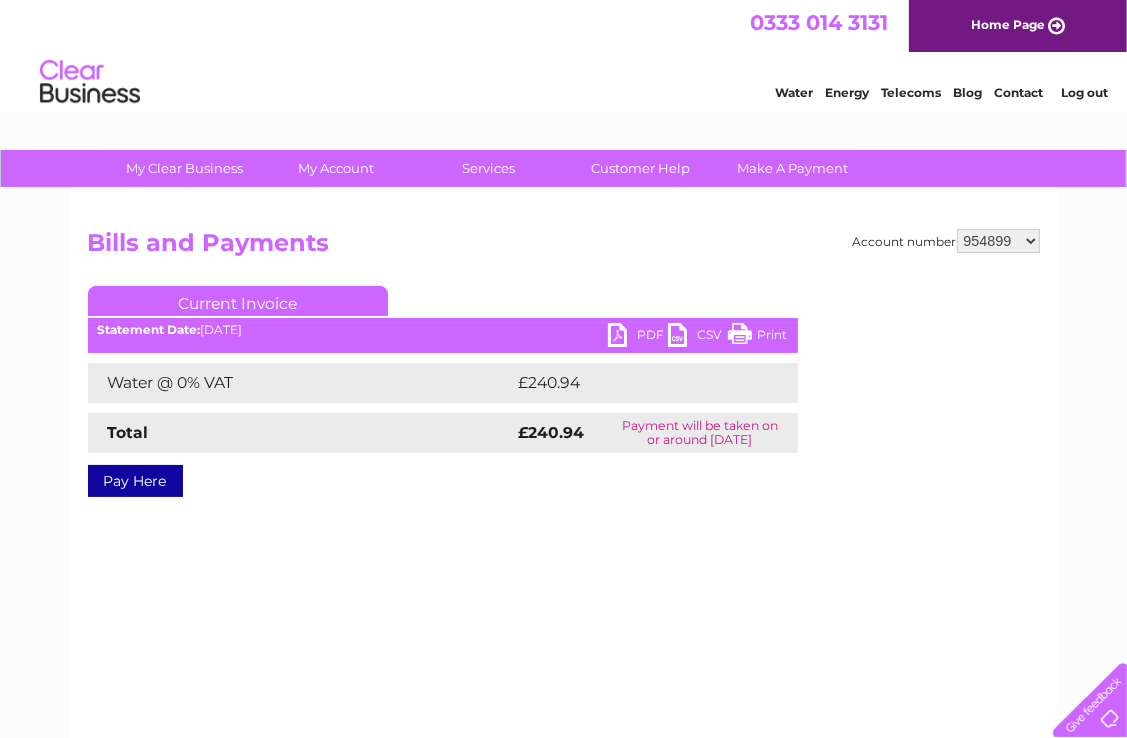 click on "954899
957212
1118896" at bounding box center [998, 241] 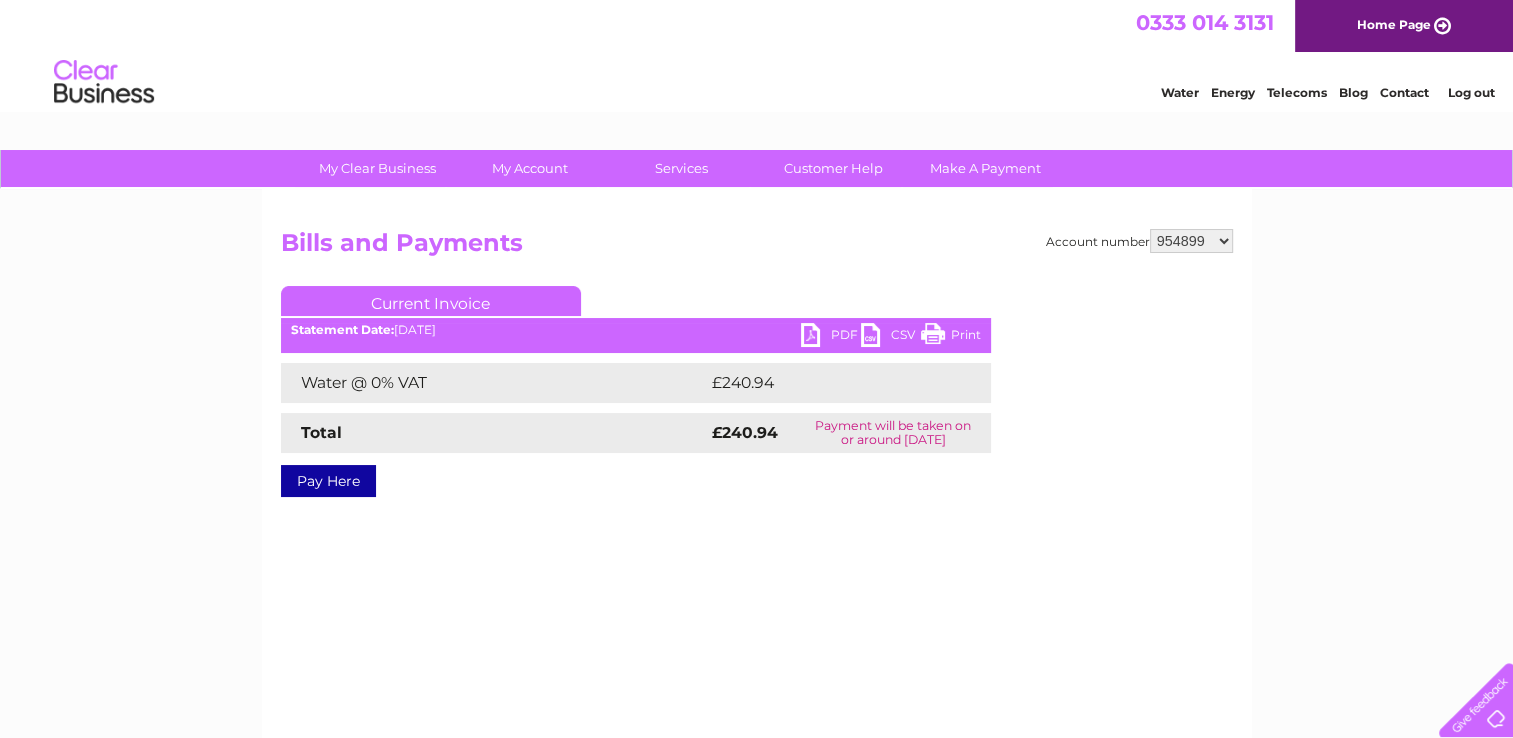 click on "PDF" at bounding box center [831, 337] 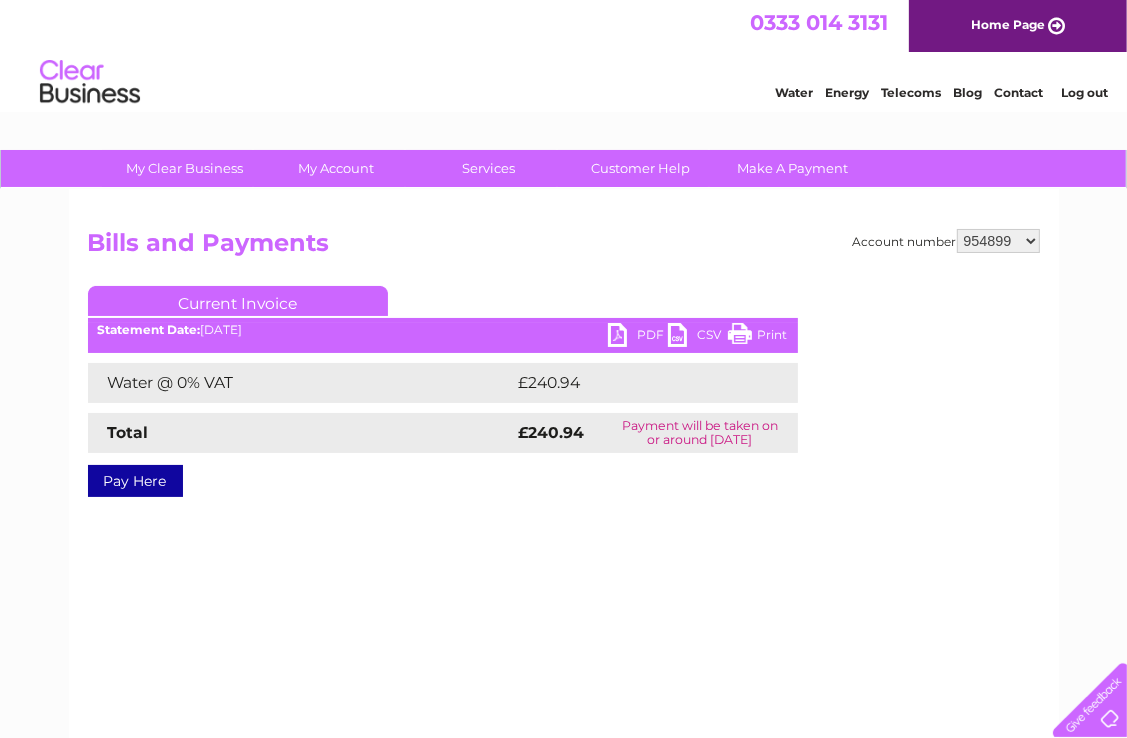 click on "954899
957212
1118896" at bounding box center [998, 241] 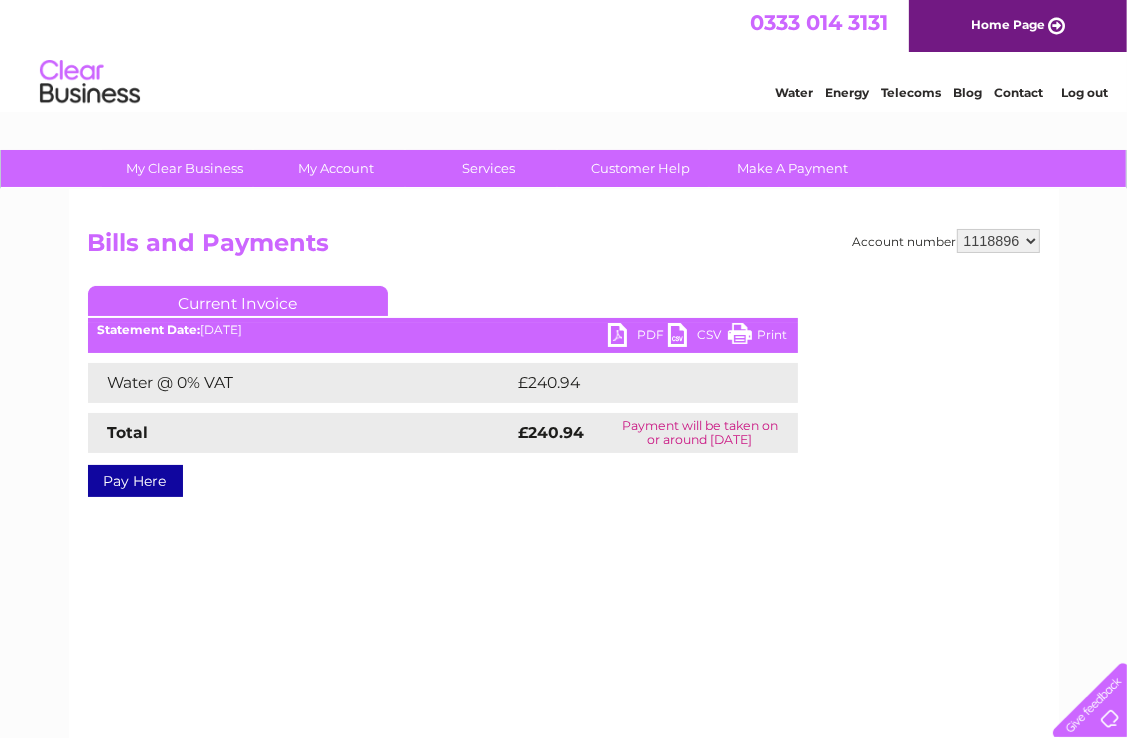 click on "954899
957212
1118896" at bounding box center (998, 241) 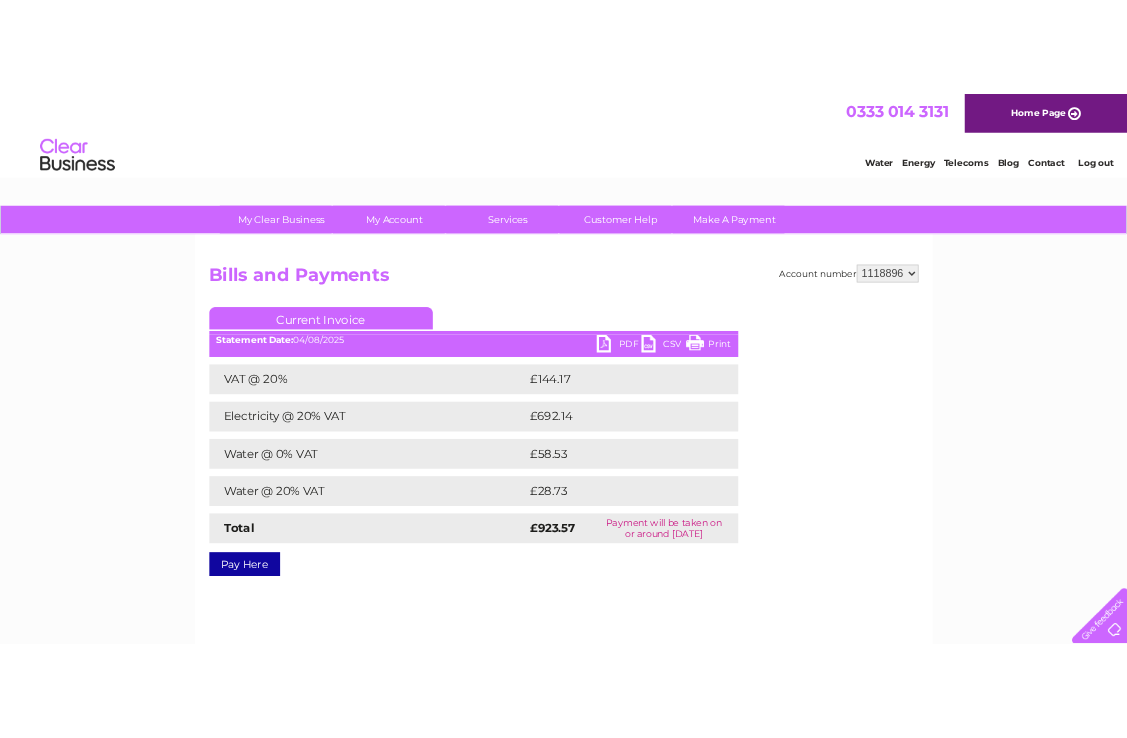 scroll, scrollTop: 0, scrollLeft: 0, axis: both 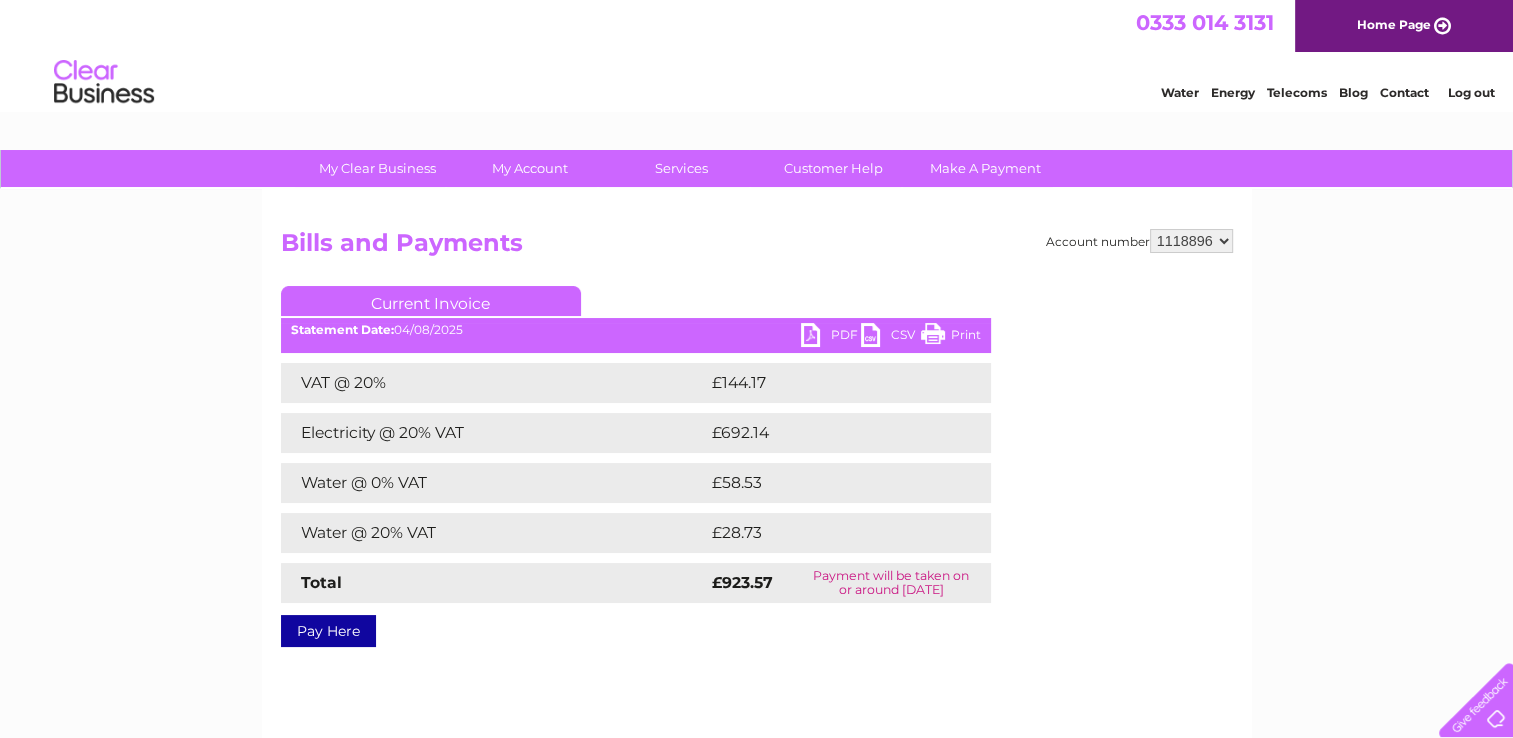 click on "PDF" at bounding box center [831, 337] 